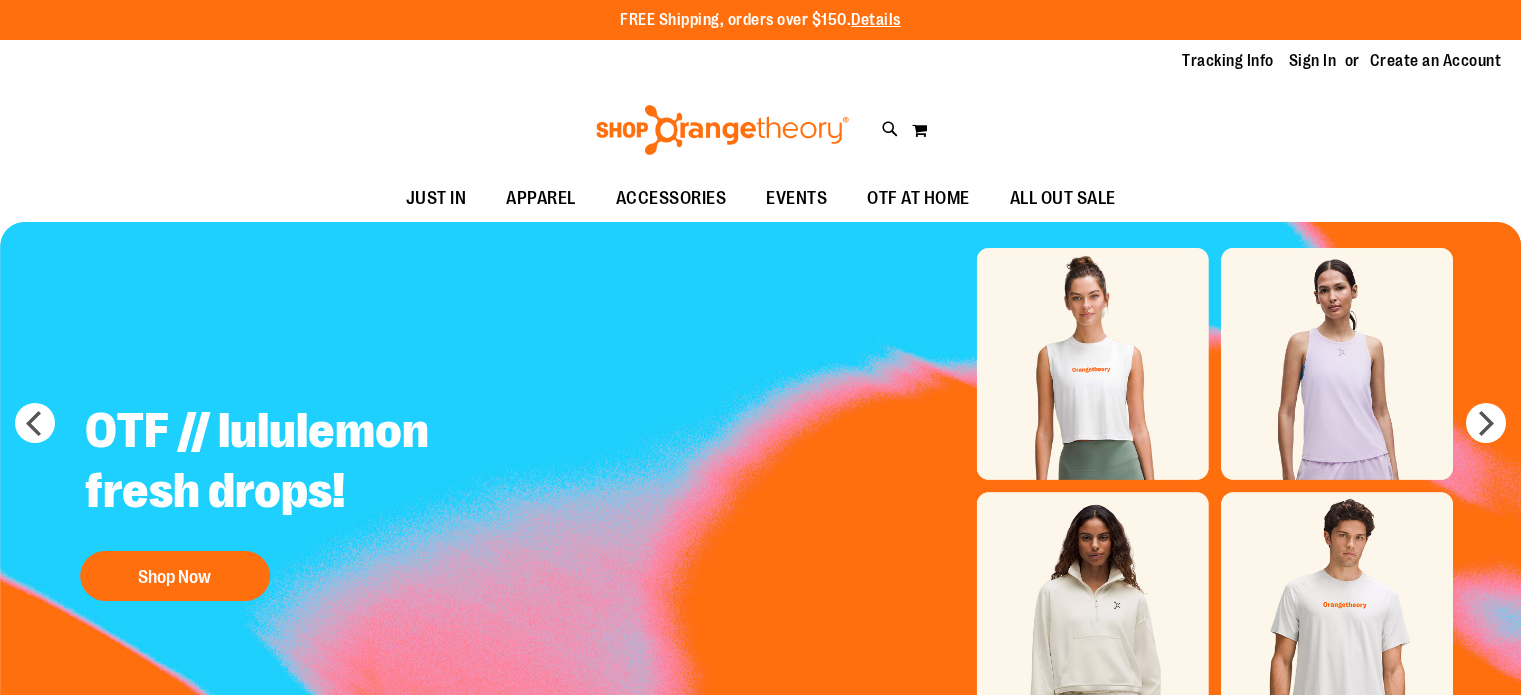 scroll, scrollTop: 0, scrollLeft: 0, axis: both 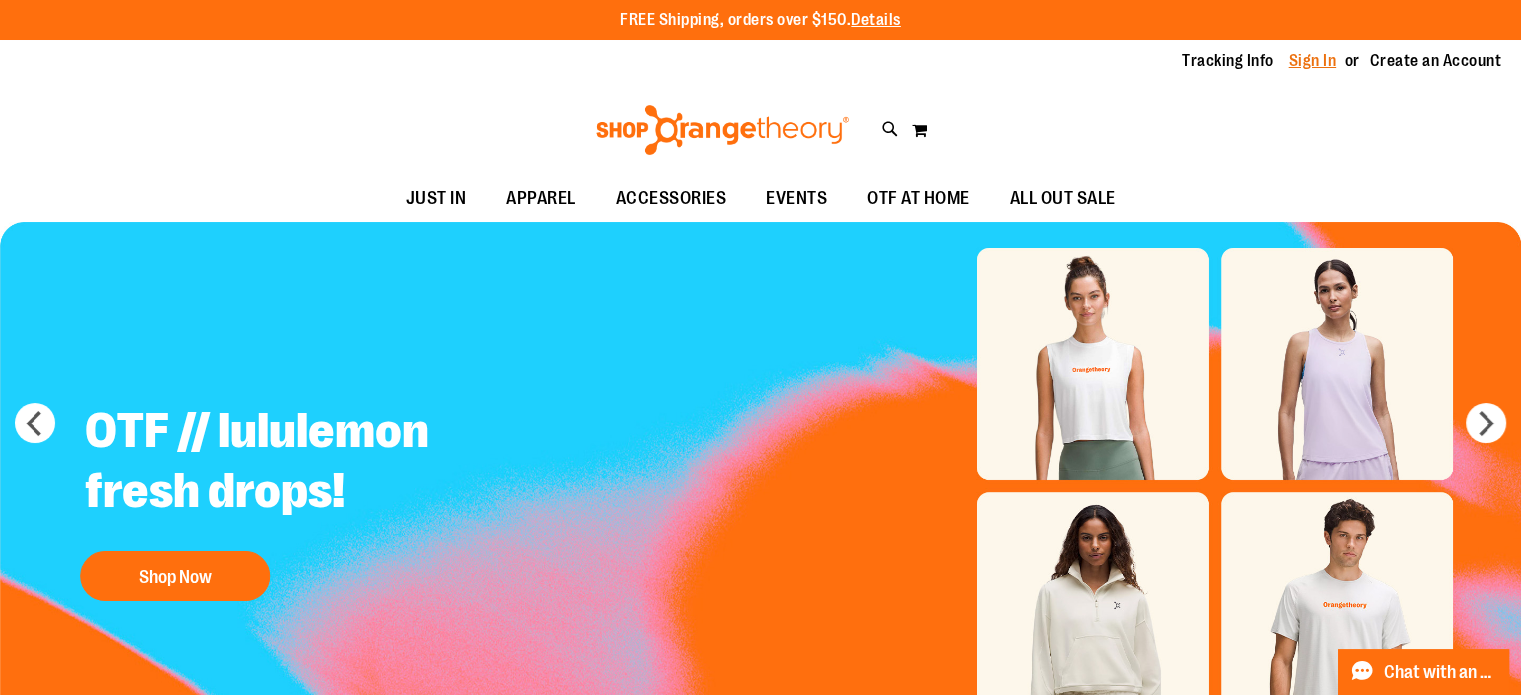 type on "**********" 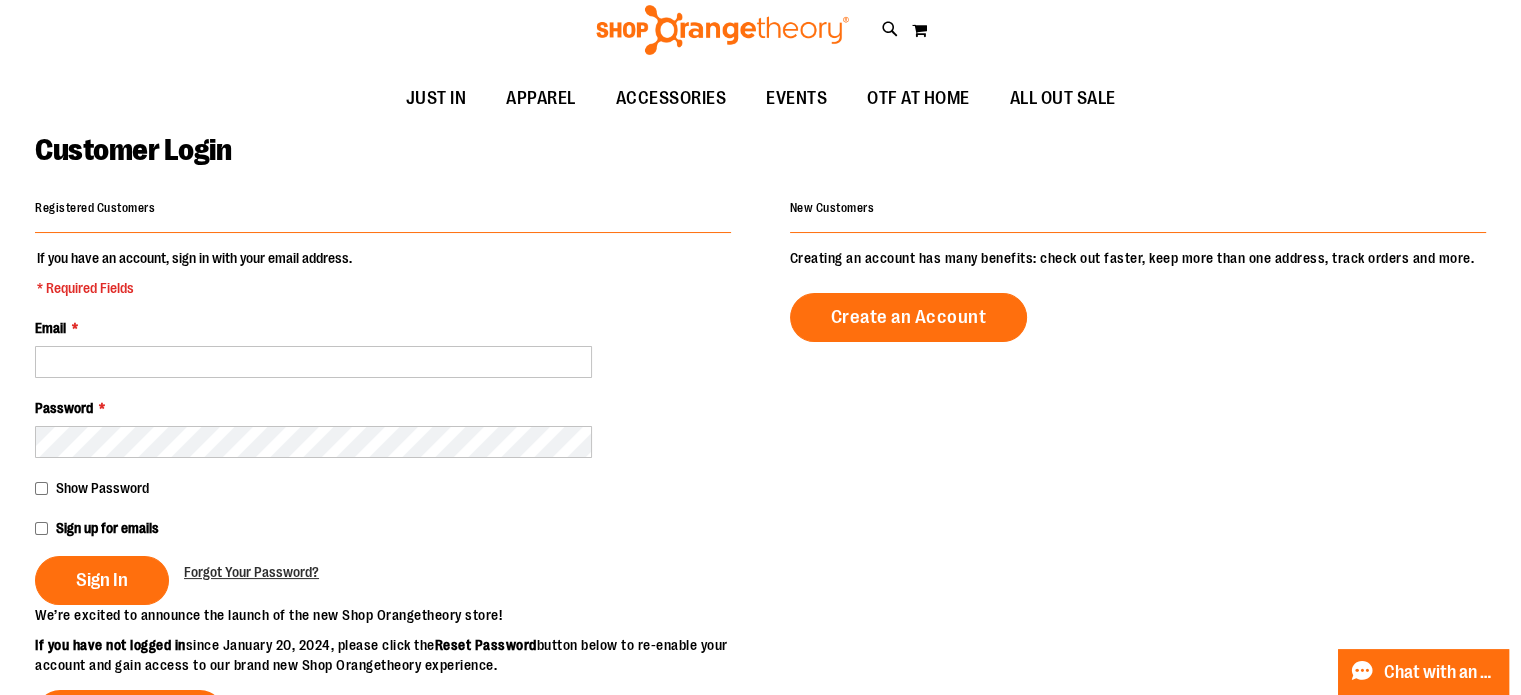 scroll, scrollTop: 100, scrollLeft: 0, axis: vertical 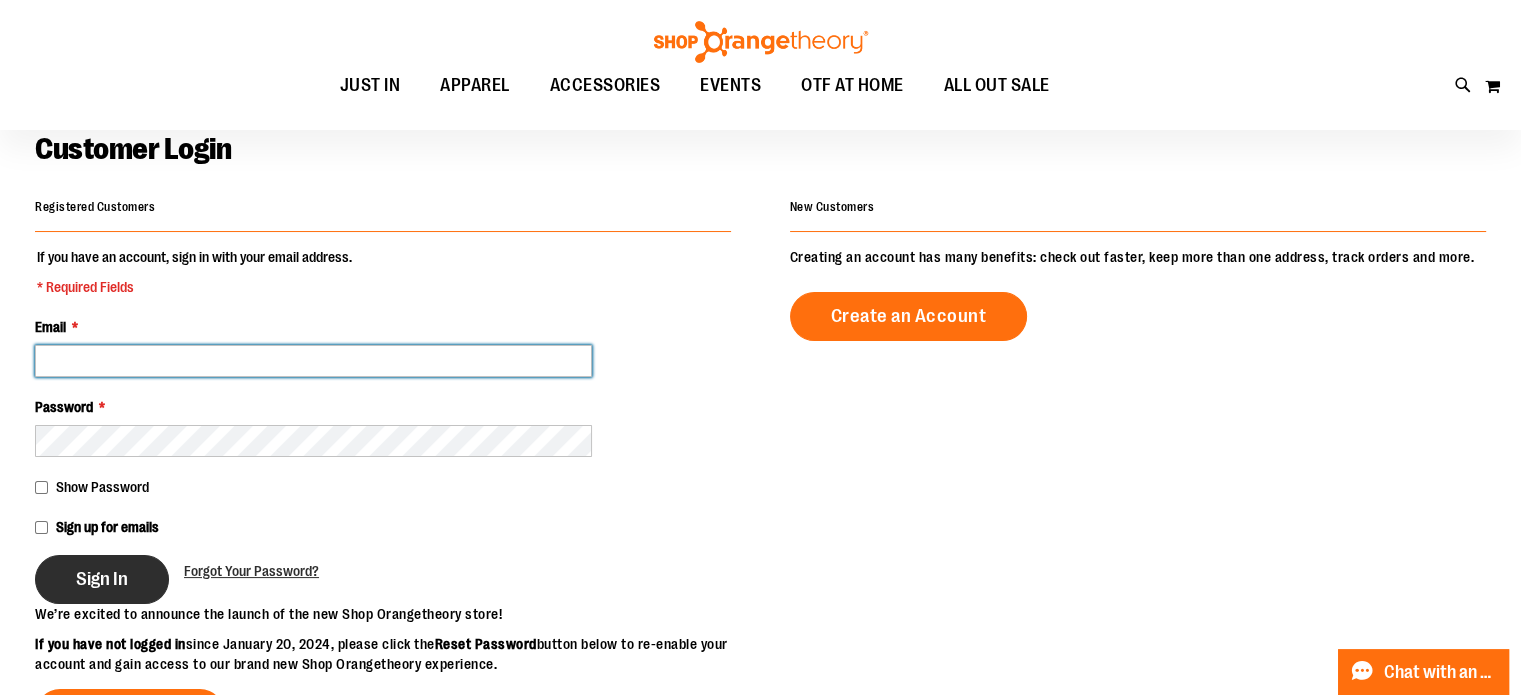 type on "**********" 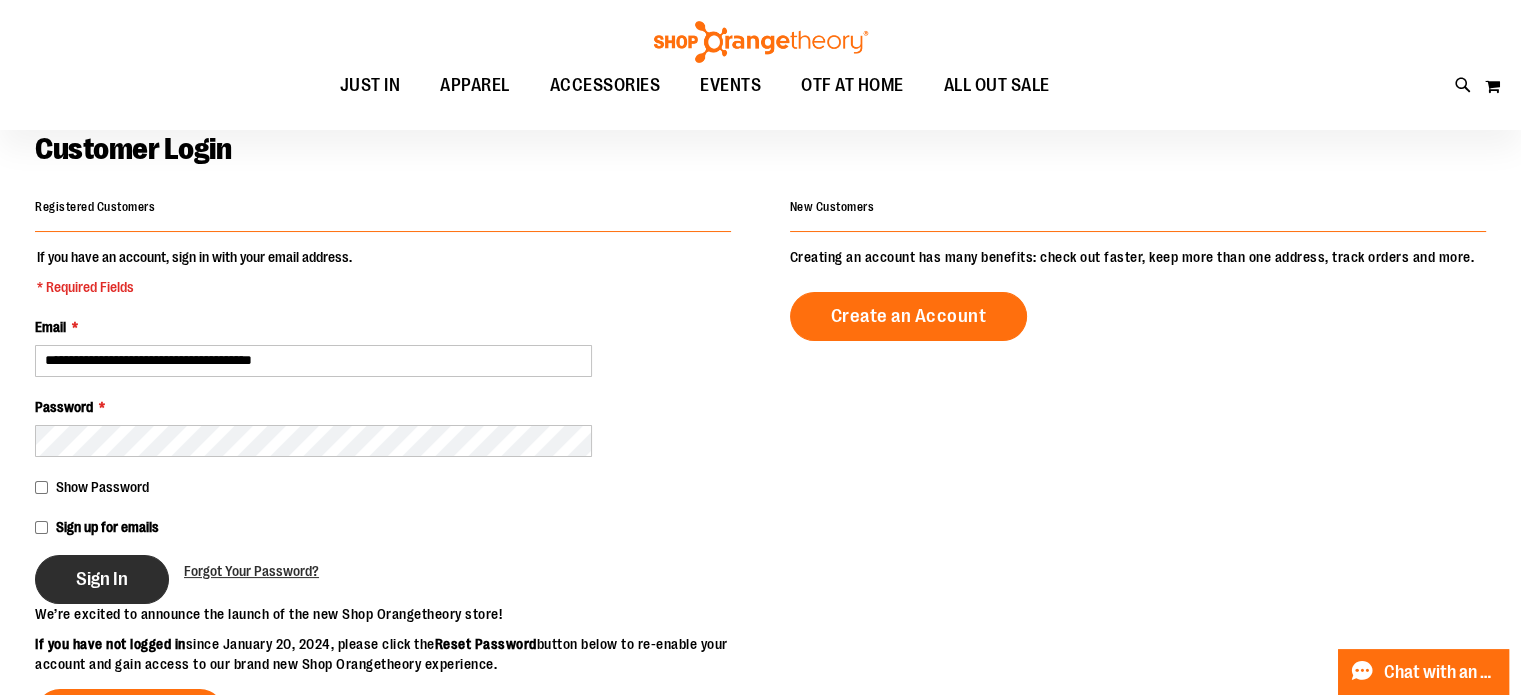type on "**********" 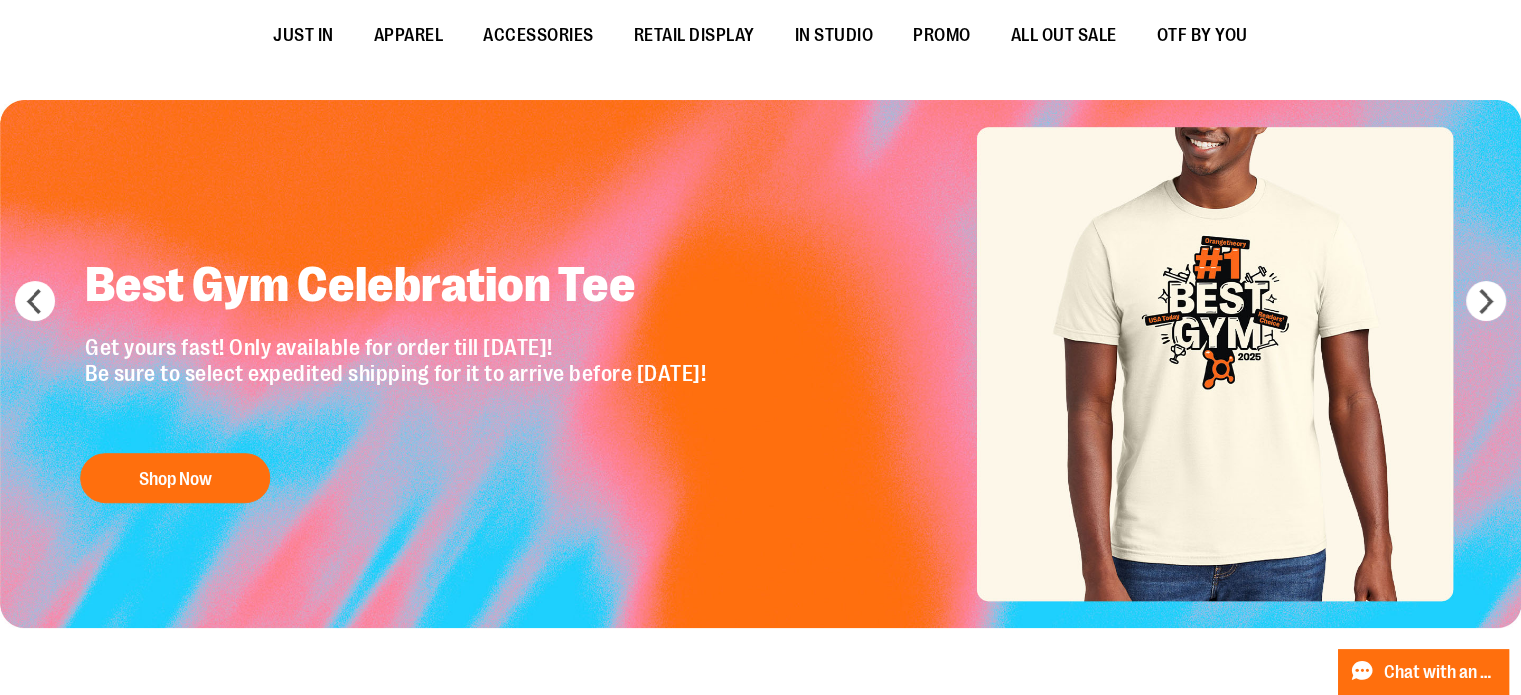scroll, scrollTop: 0, scrollLeft: 0, axis: both 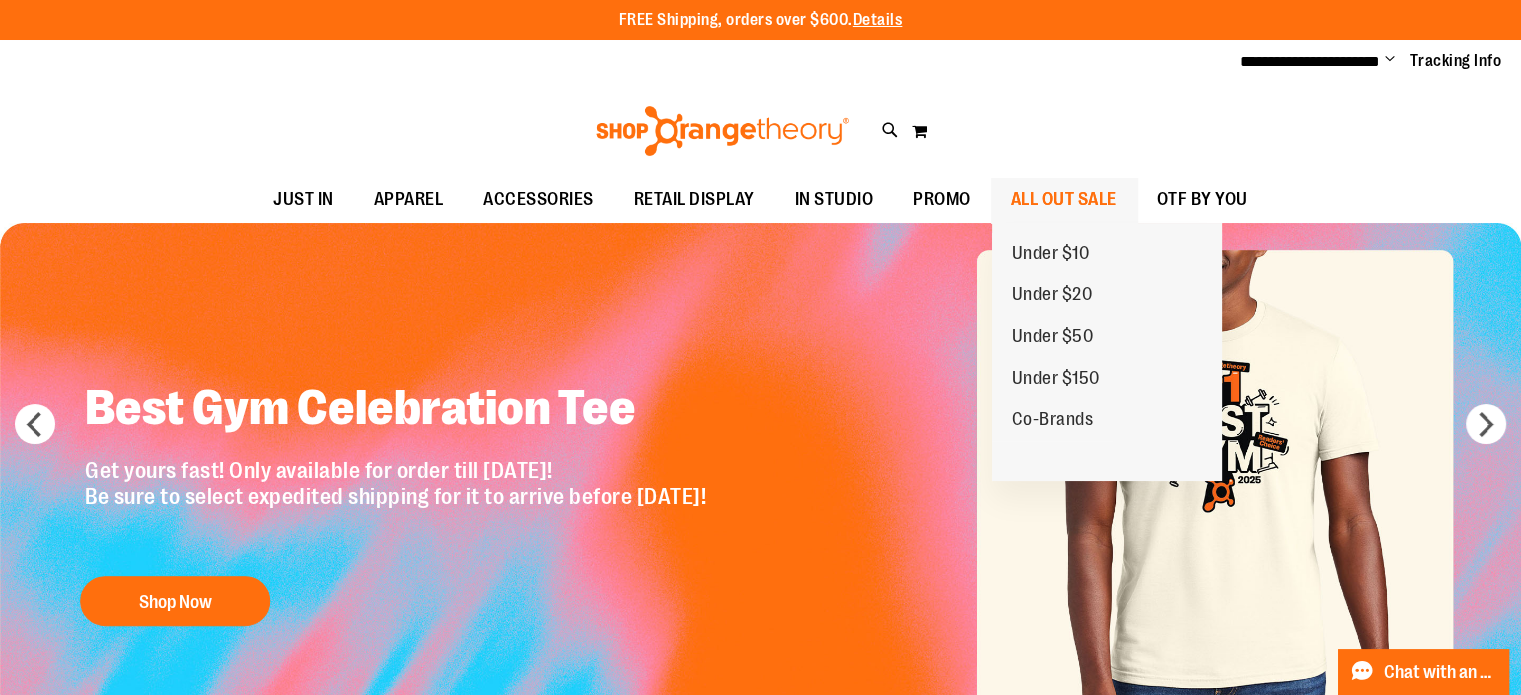 type on "**********" 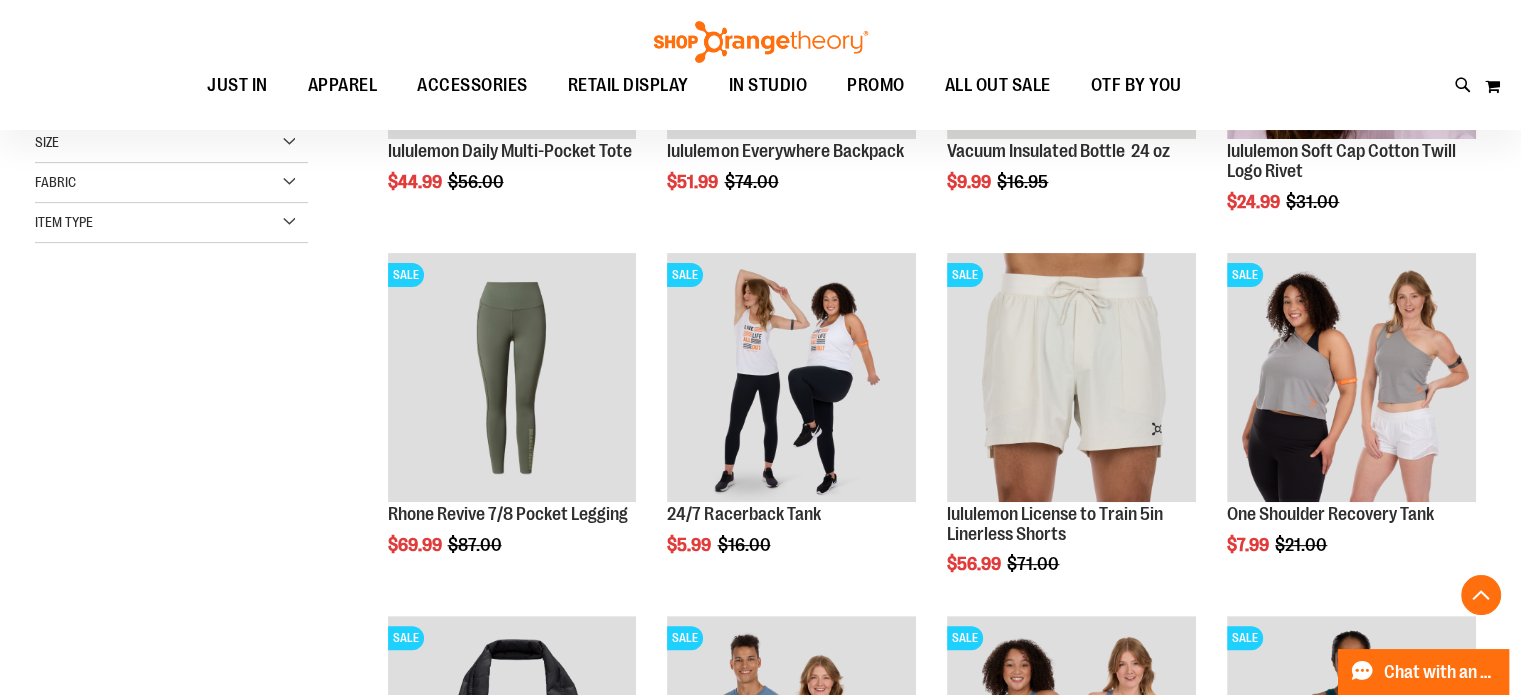 scroll, scrollTop: 520, scrollLeft: 0, axis: vertical 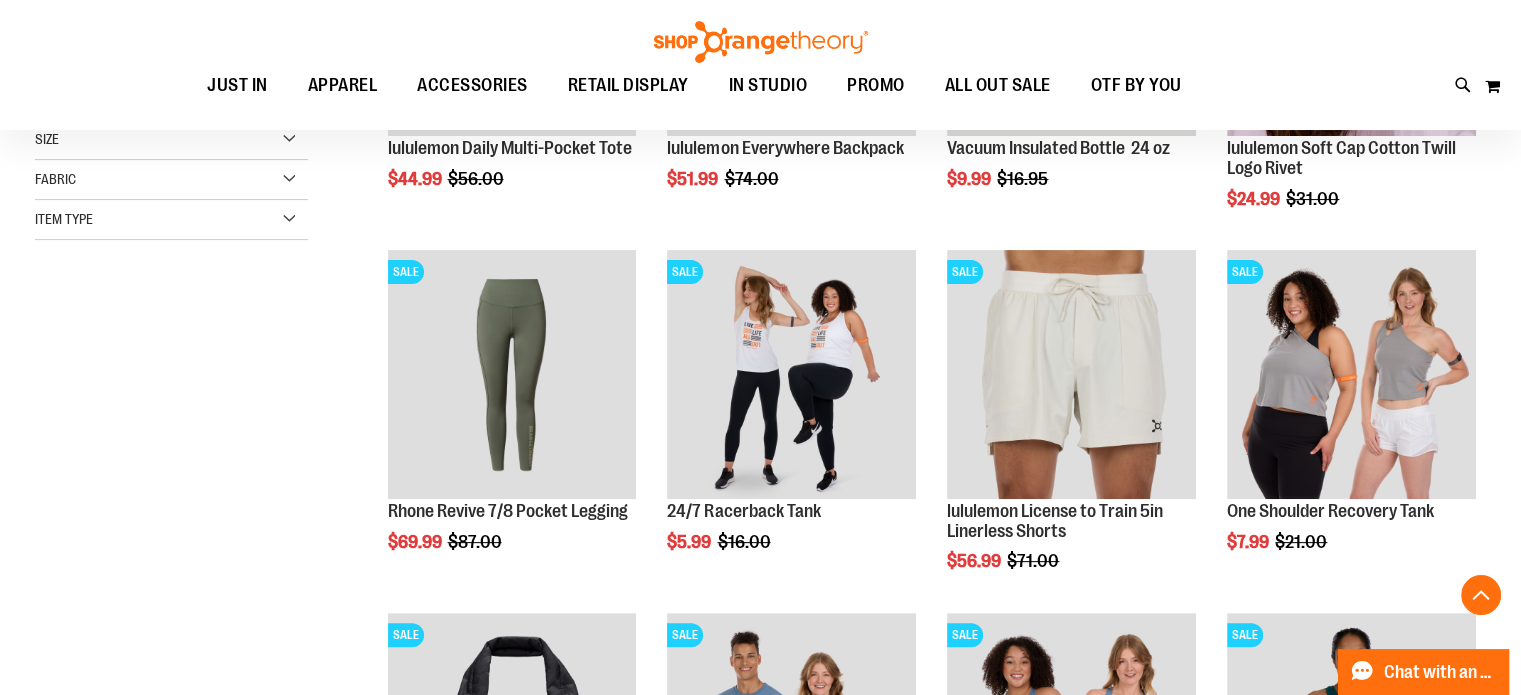 type on "**********" 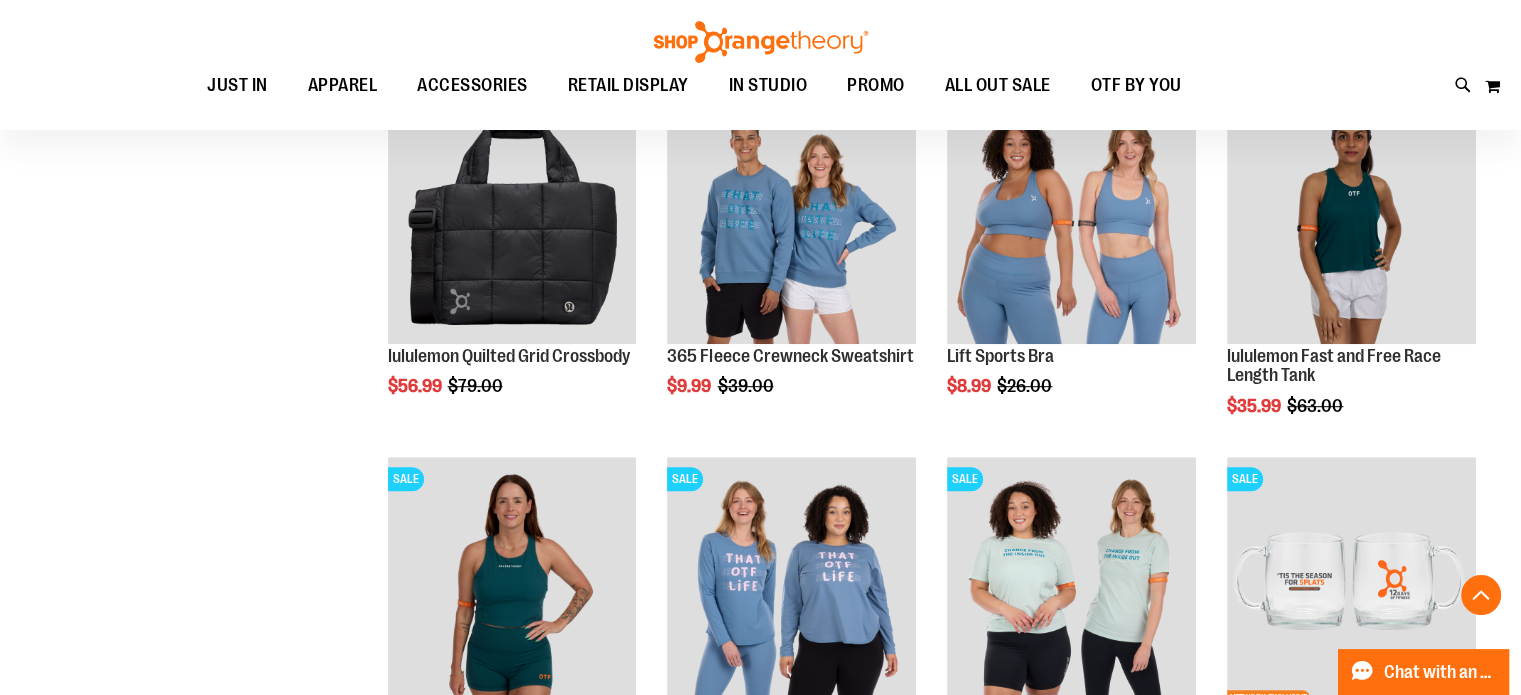 scroll, scrollTop: 1041, scrollLeft: 0, axis: vertical 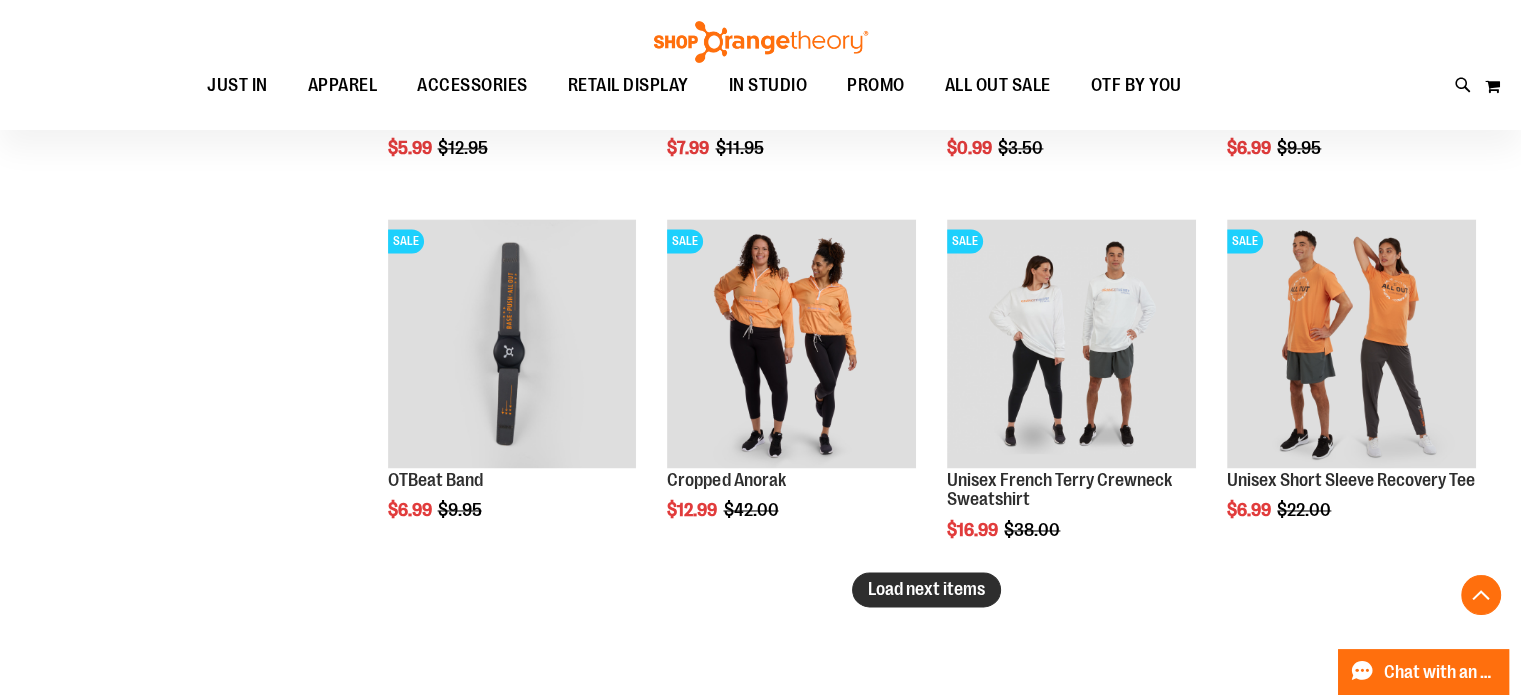 click on "Load next items" at bounding box center (926, 589) 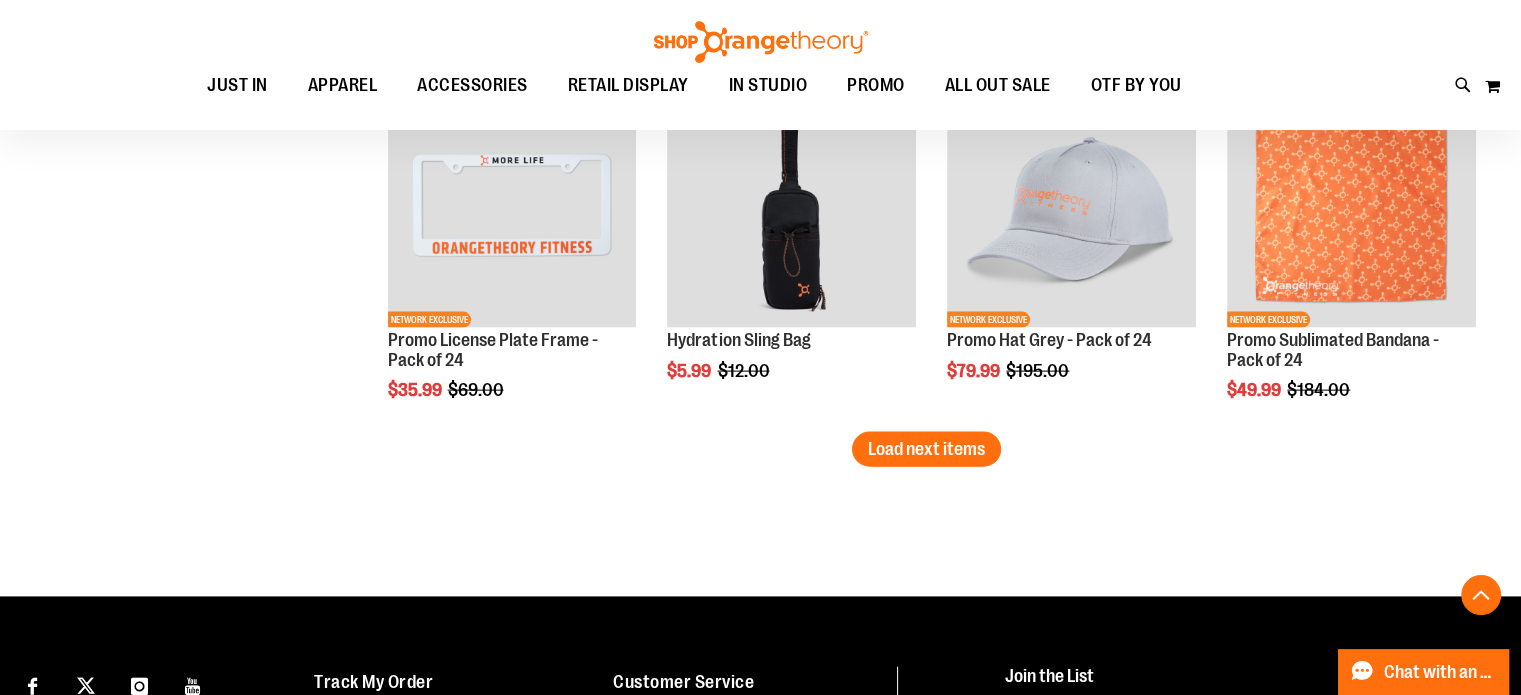 scroll, scrollTop: 4319, scrollLeft: 0, axis: vertical 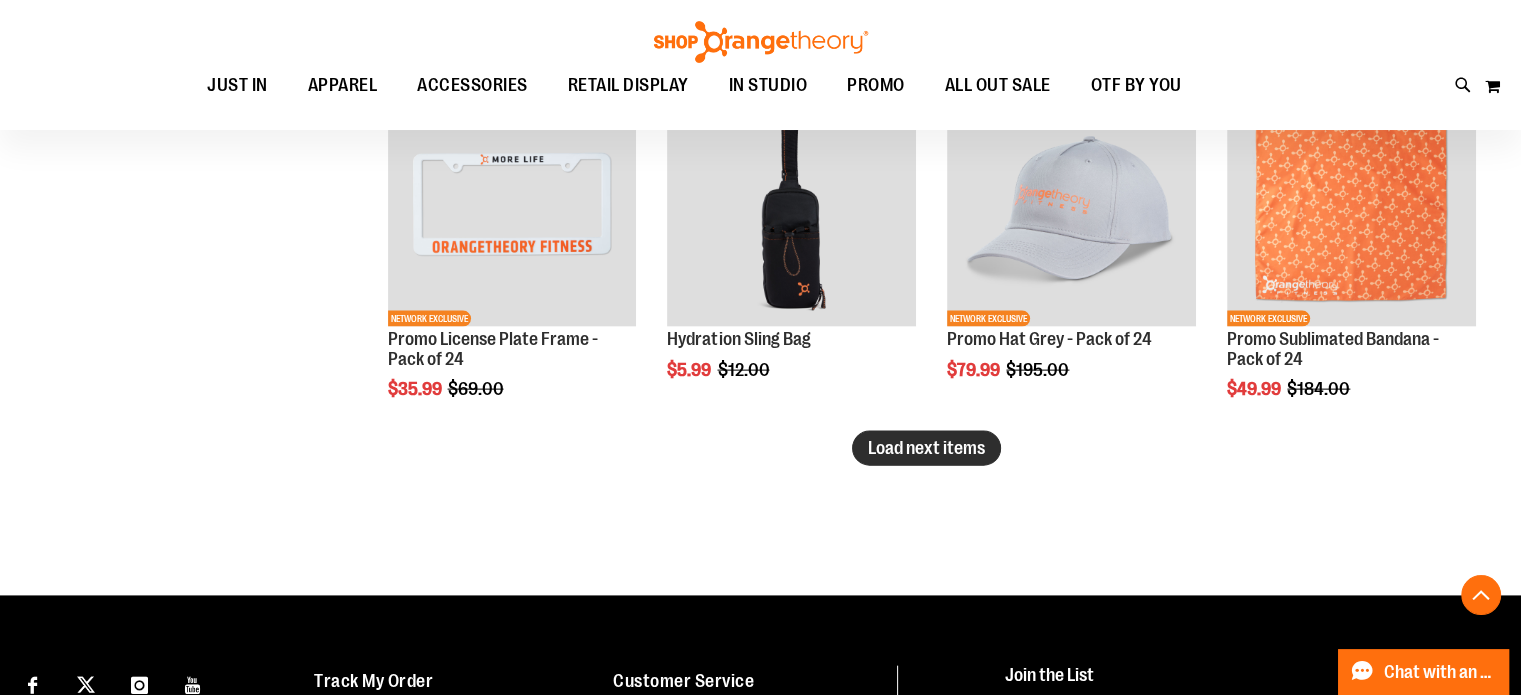 click on "Load next items" at bounding box center (926, 448) 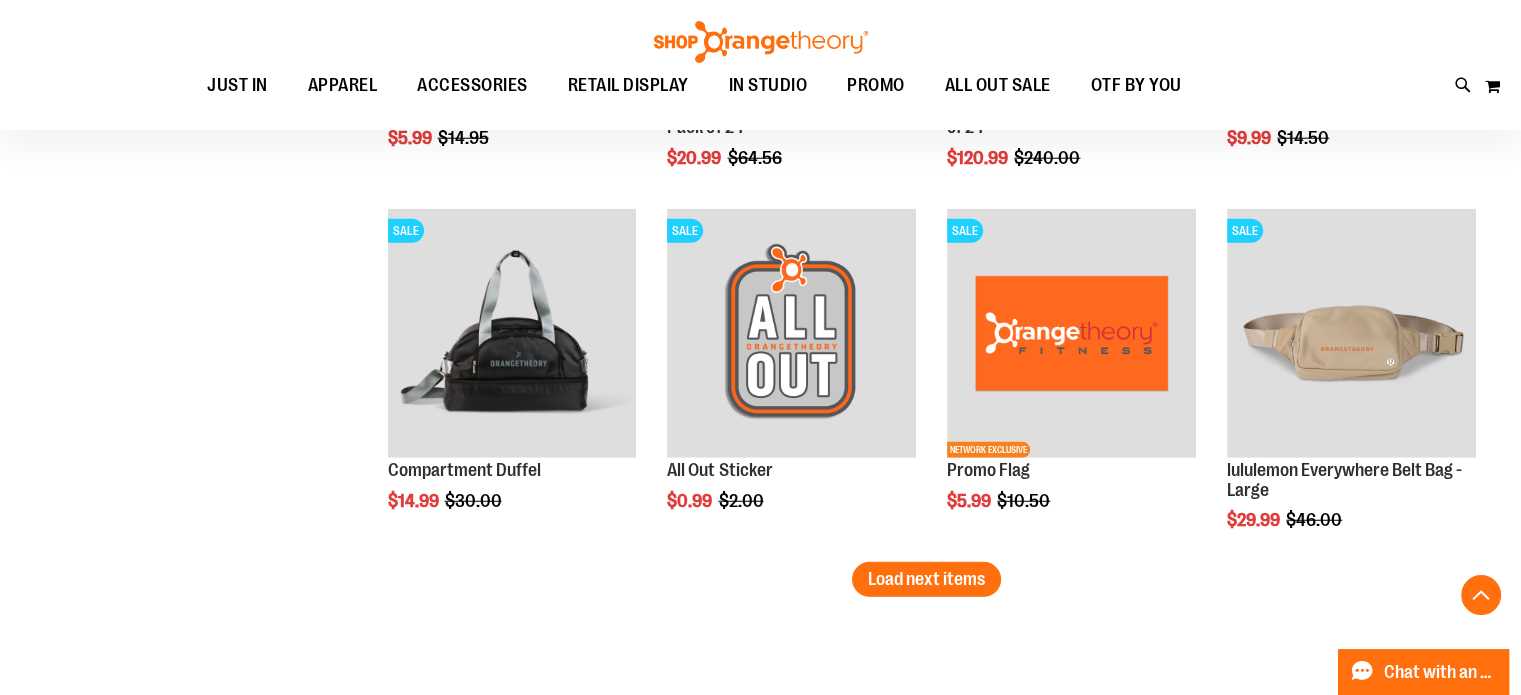 scroll, scrollTop: 5279, scrollLeft: 0, axis: vertical 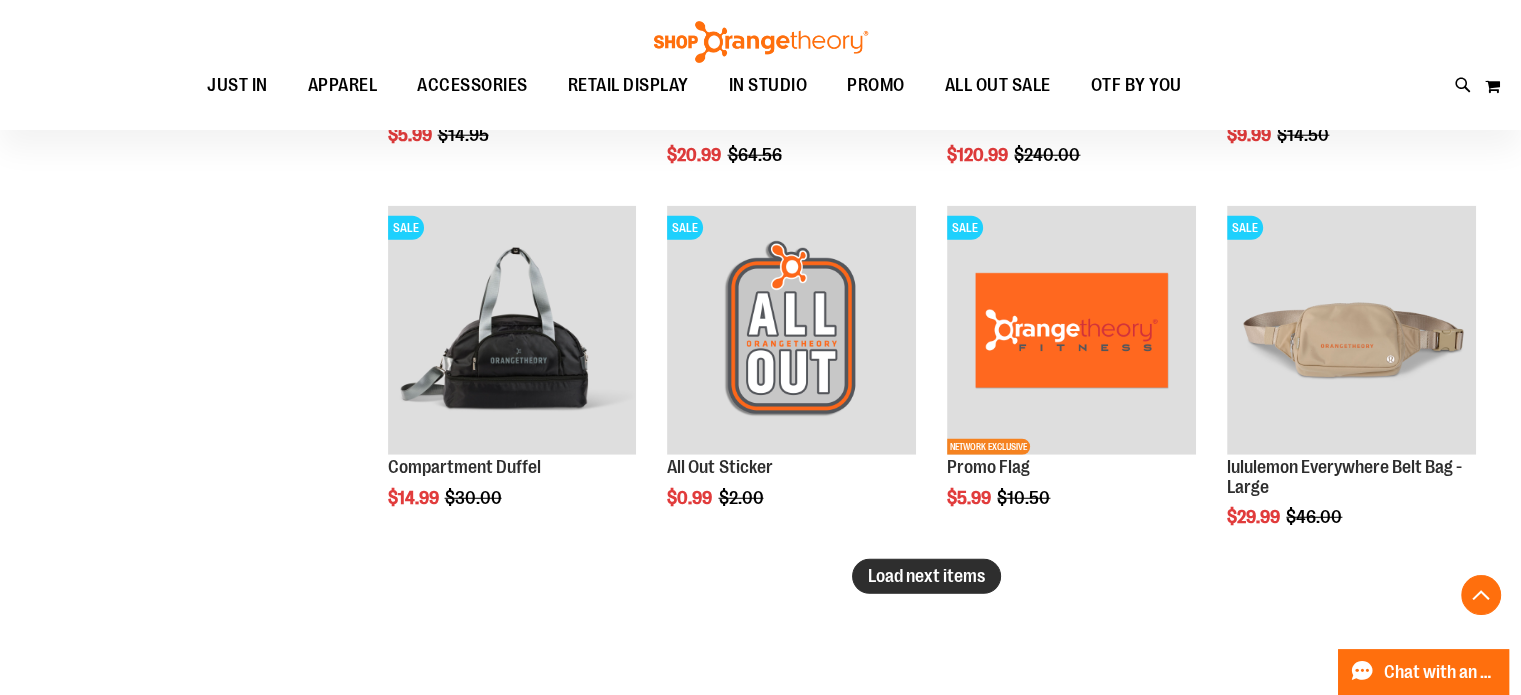 click on "Load next items" at bounding box center (926, 576) 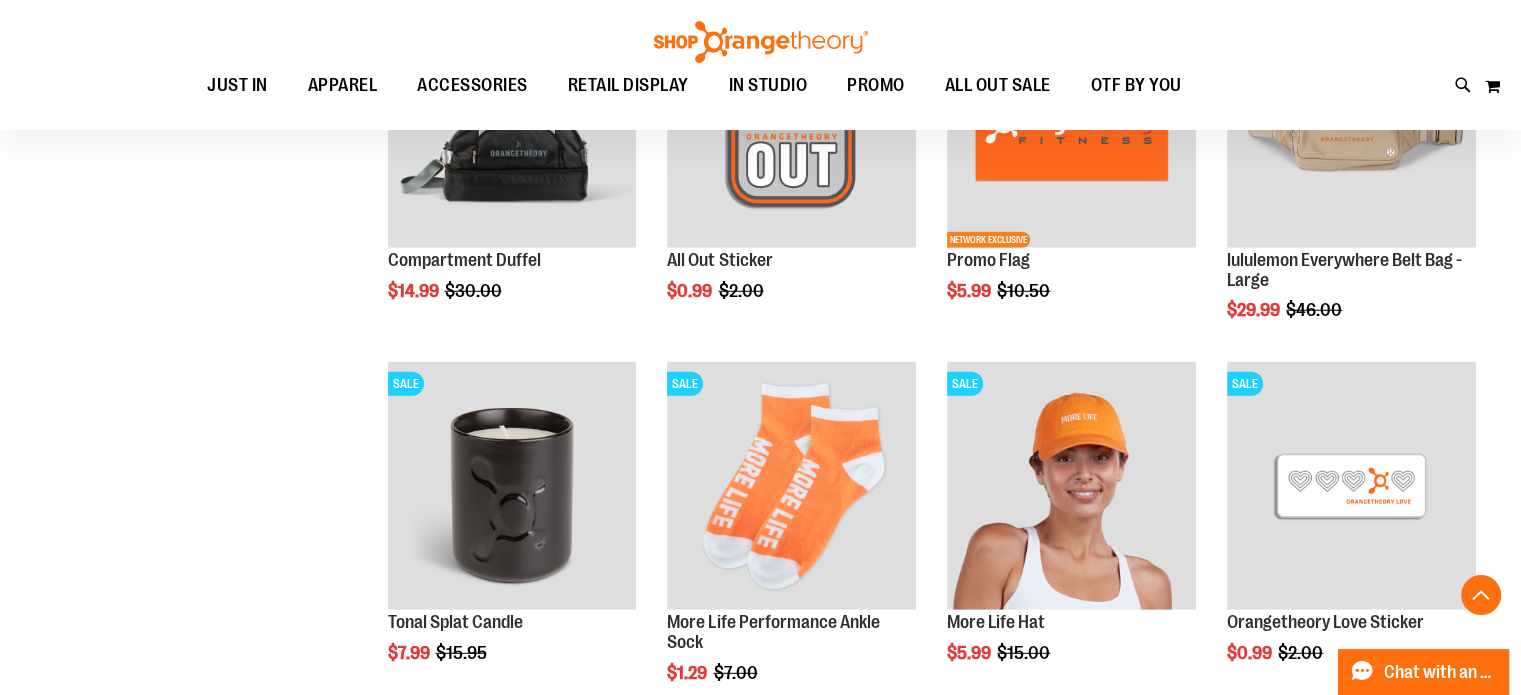 scroll, scrollTop: 5337, scrollLeft: 0, axis: vertical 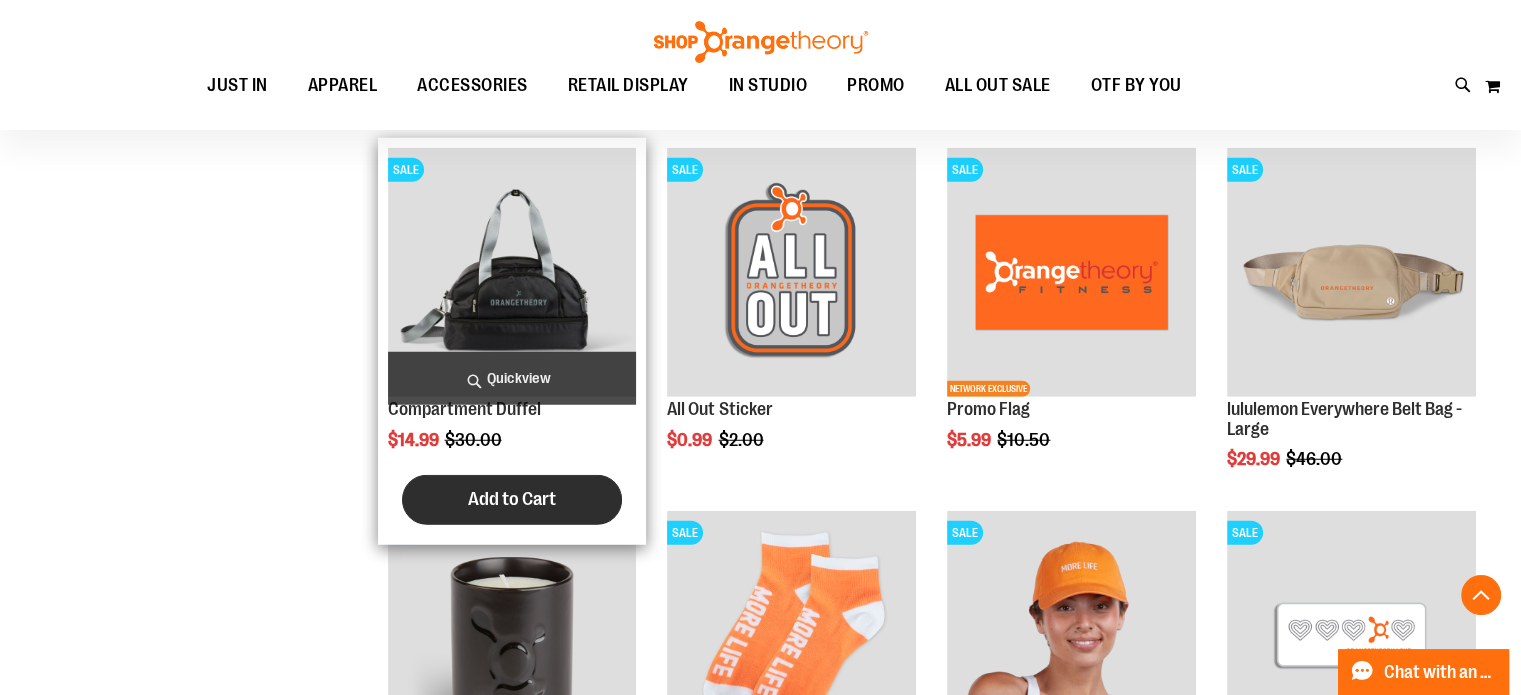 click on "Add to Cart" at bounding box center (512, 499) 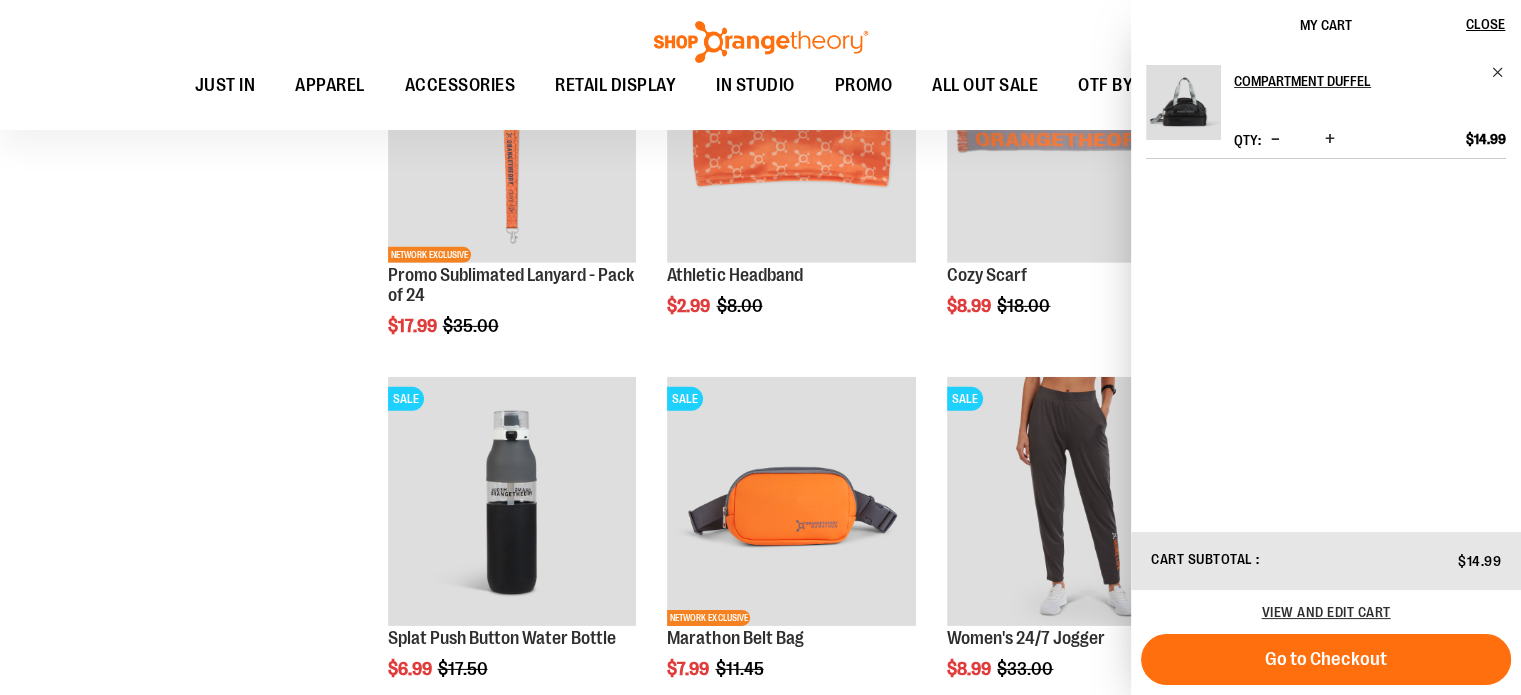 scroll, scrollTop: 6198, scrollLeft: 0, axis: vertical 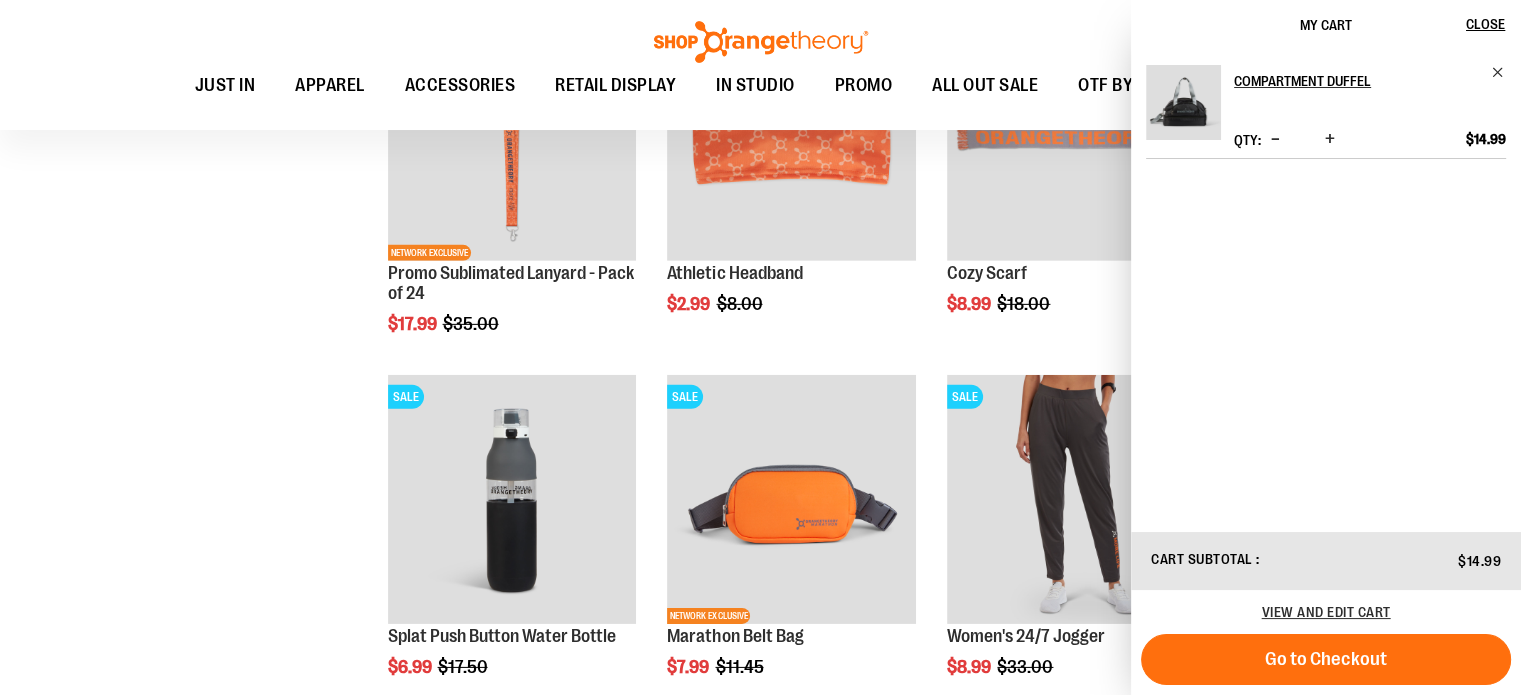 click on "**********" at bounding box center (760, -2501) 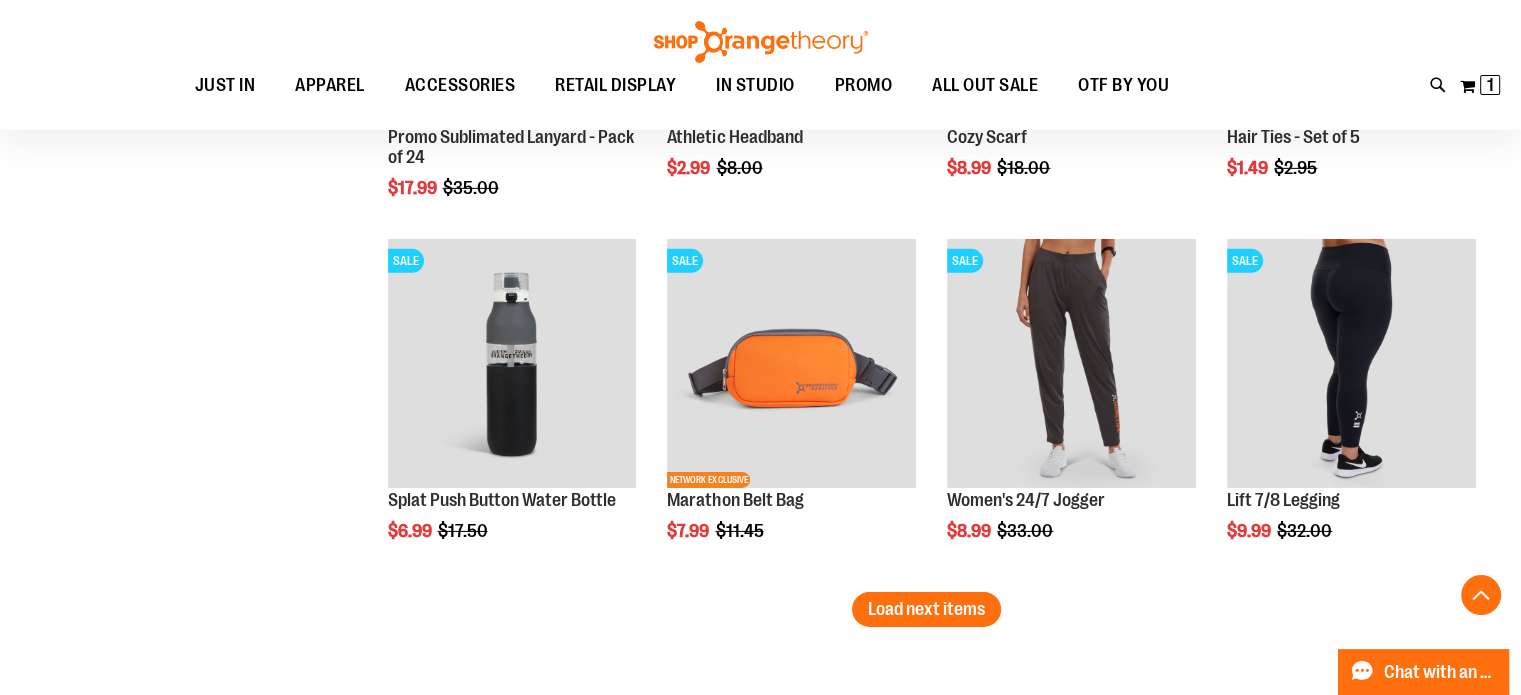 scroll, scrollTop: 6342, scrollLeft: 0, axis: vertical 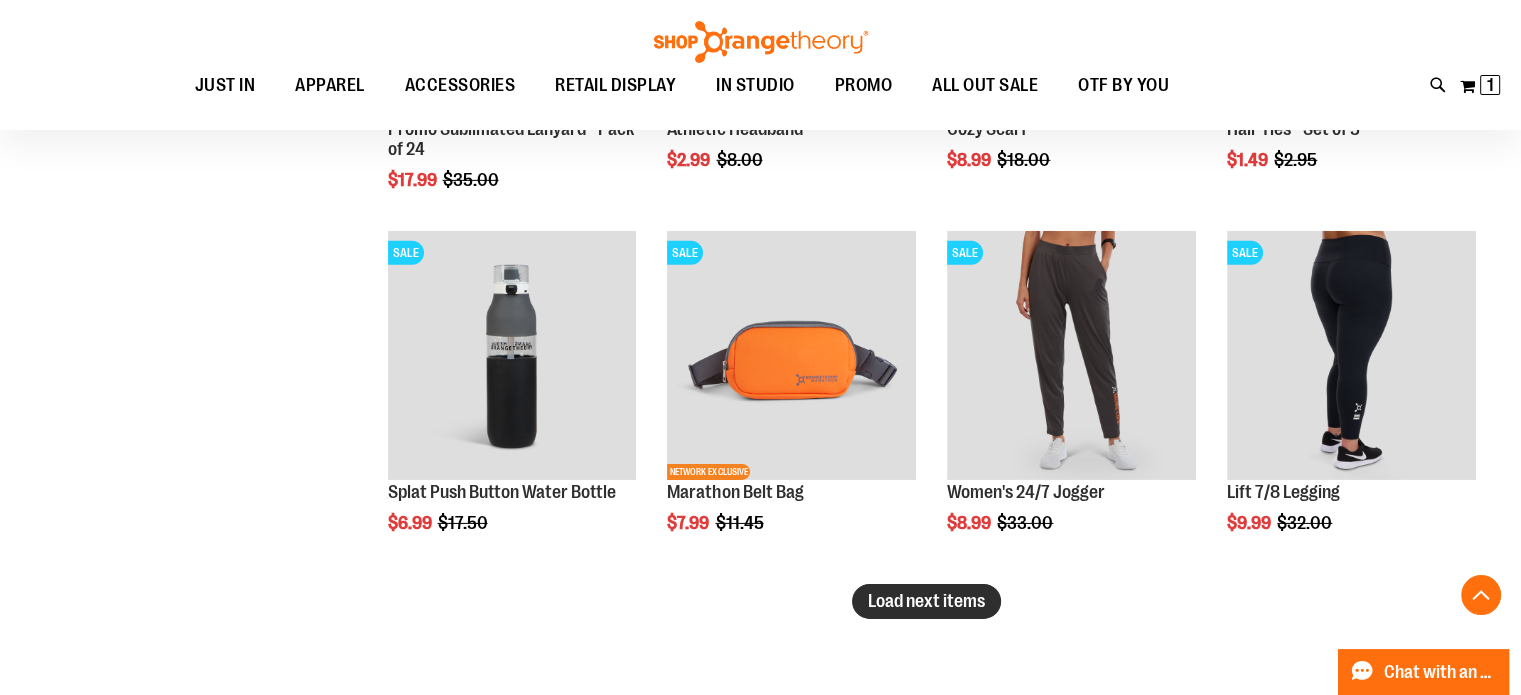 click on "Load next items" at bounding box center (926, 601) 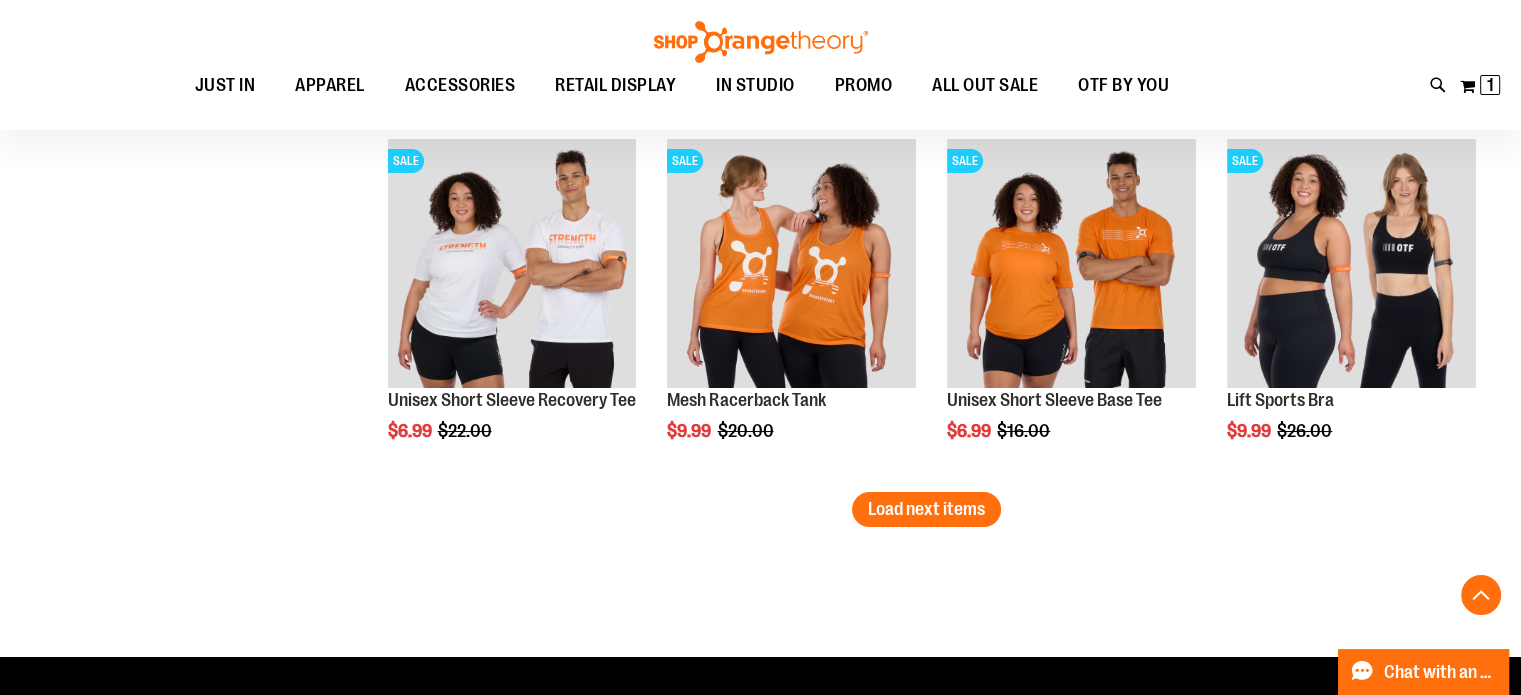 scroll, scrollTop: 7526, scrollLeft: 0, axis: vertical 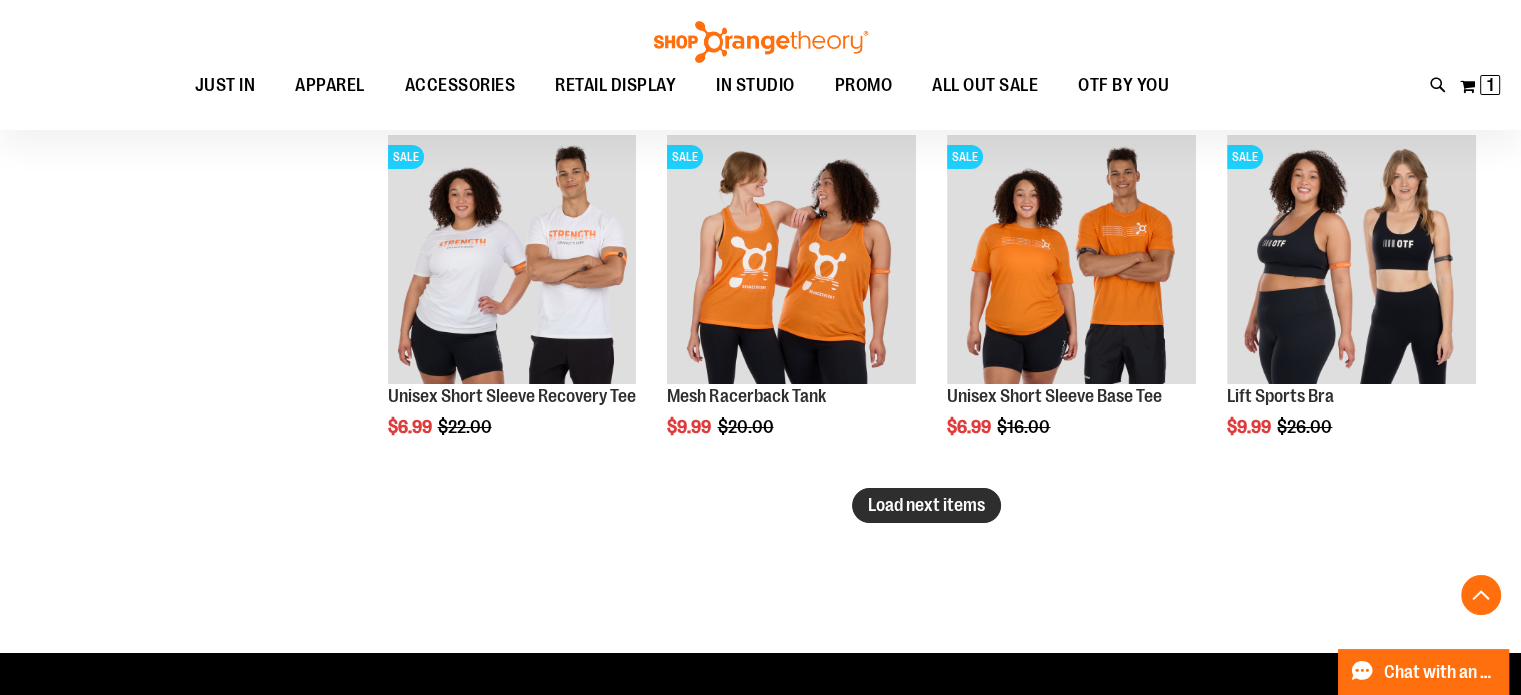 click on "Load next items" at bounding box center [926, 505] 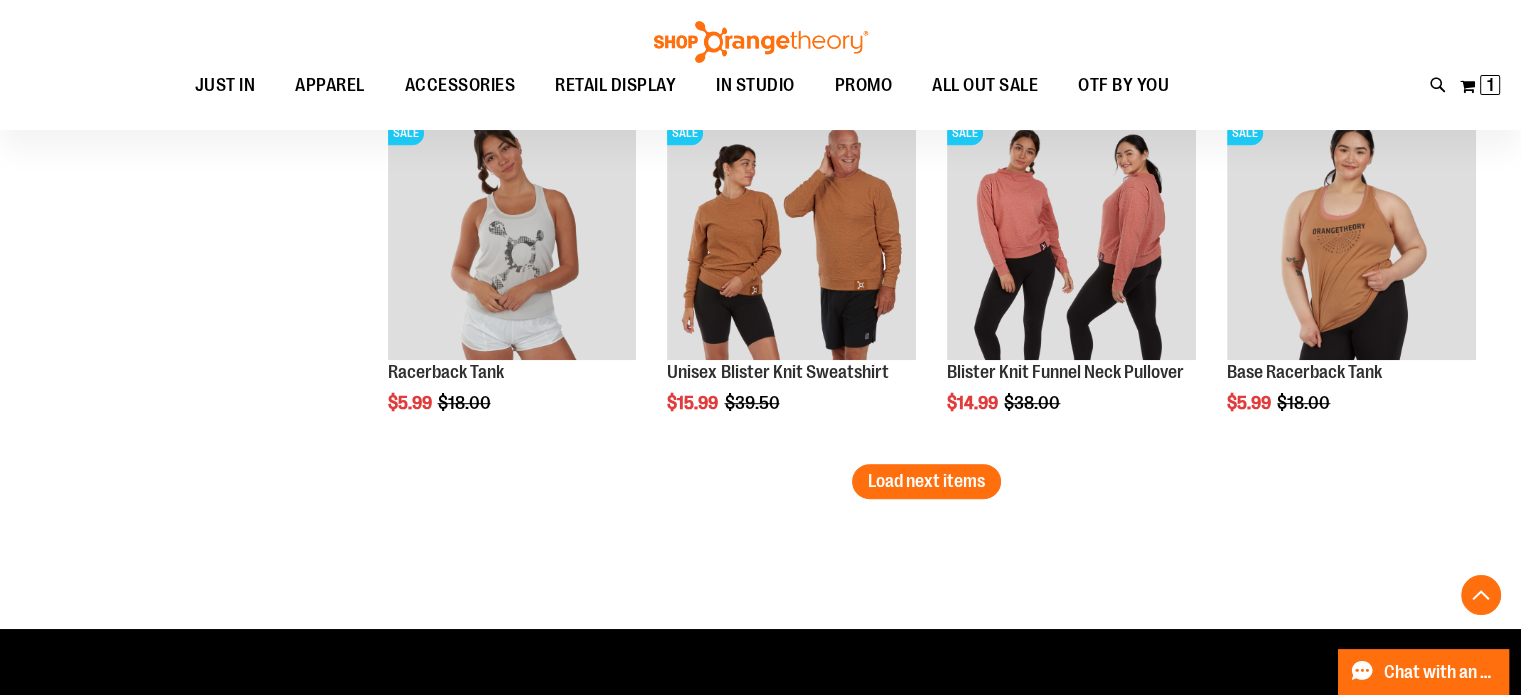 scroll, scrollTop: 8642, scrollLeft: 0, axis: vertical 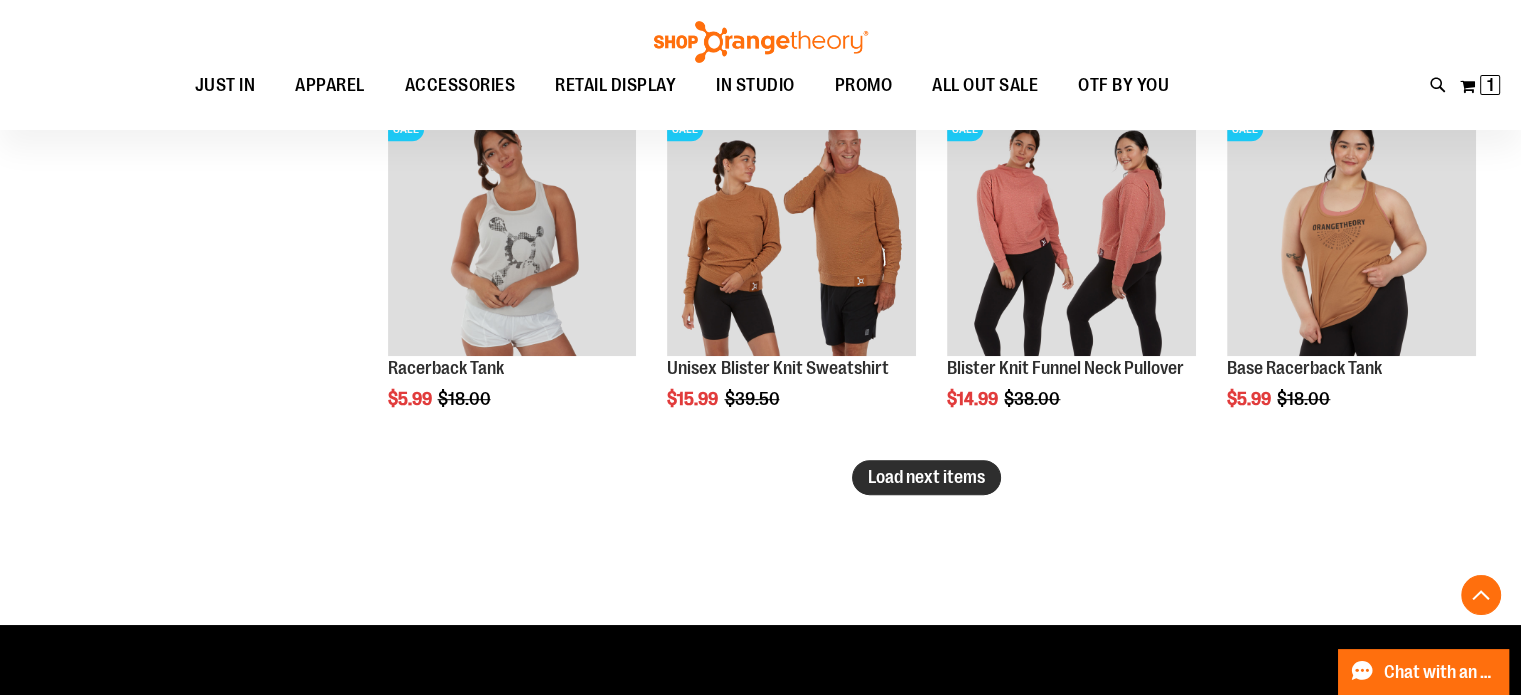 click on "Load next items" at bounding box center (926, 477) 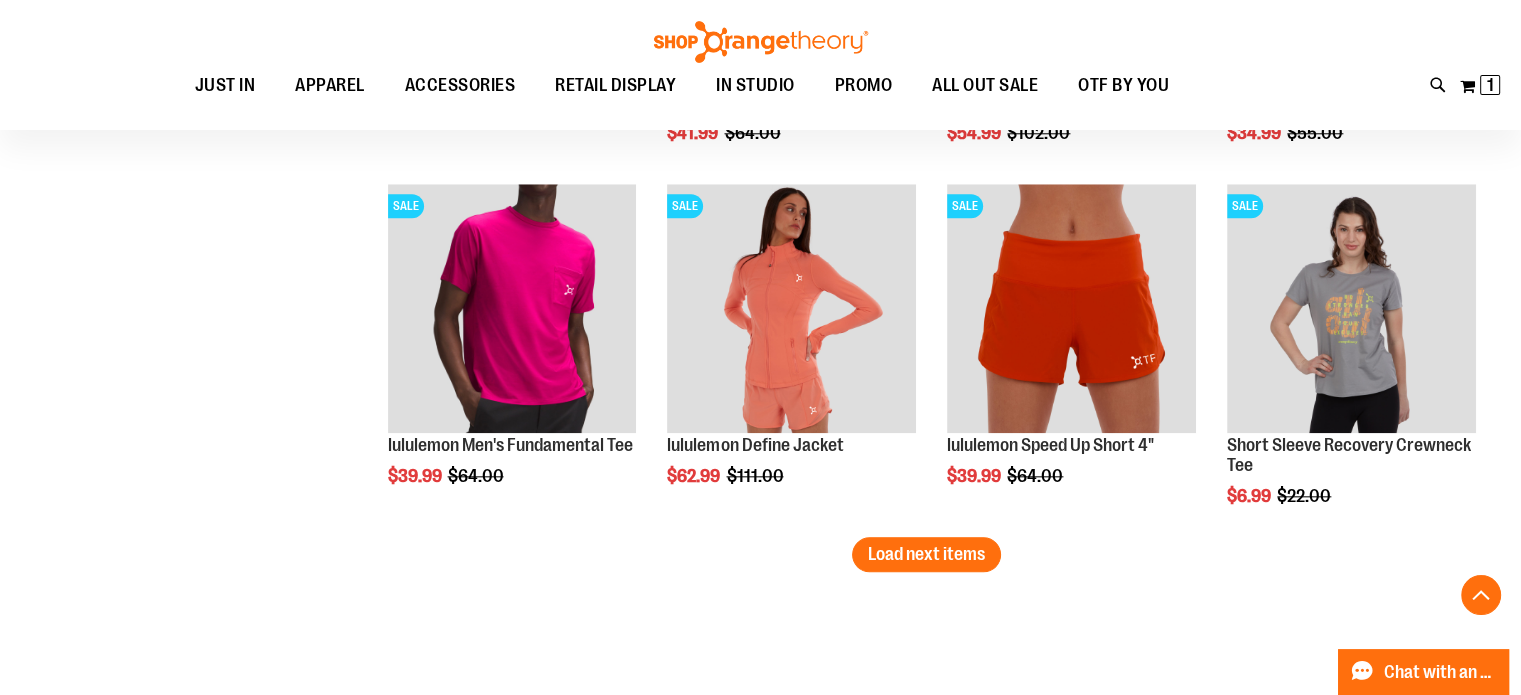 scroll, scrollTop: 9654, scrollLeft: 0, axis: vertical 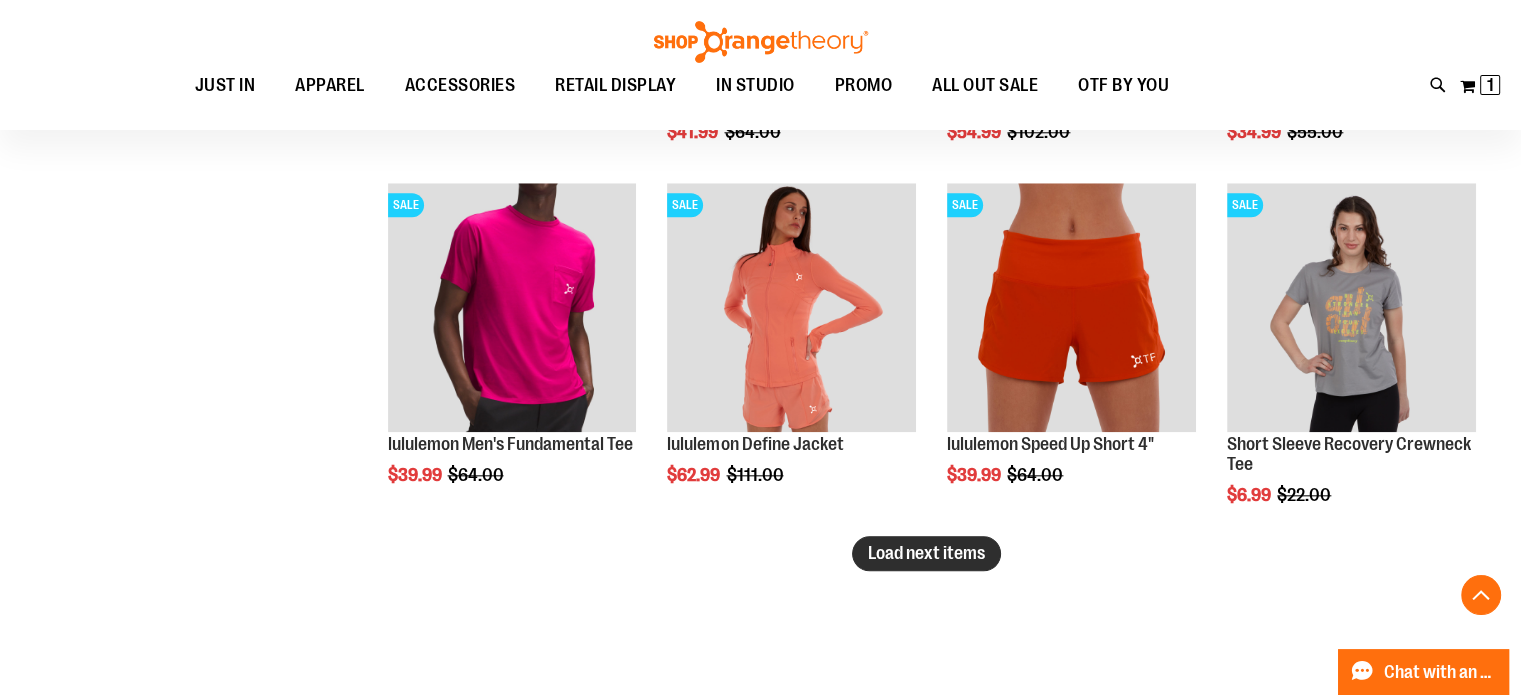 click on "Load next items" at bounding box center [926, 553] 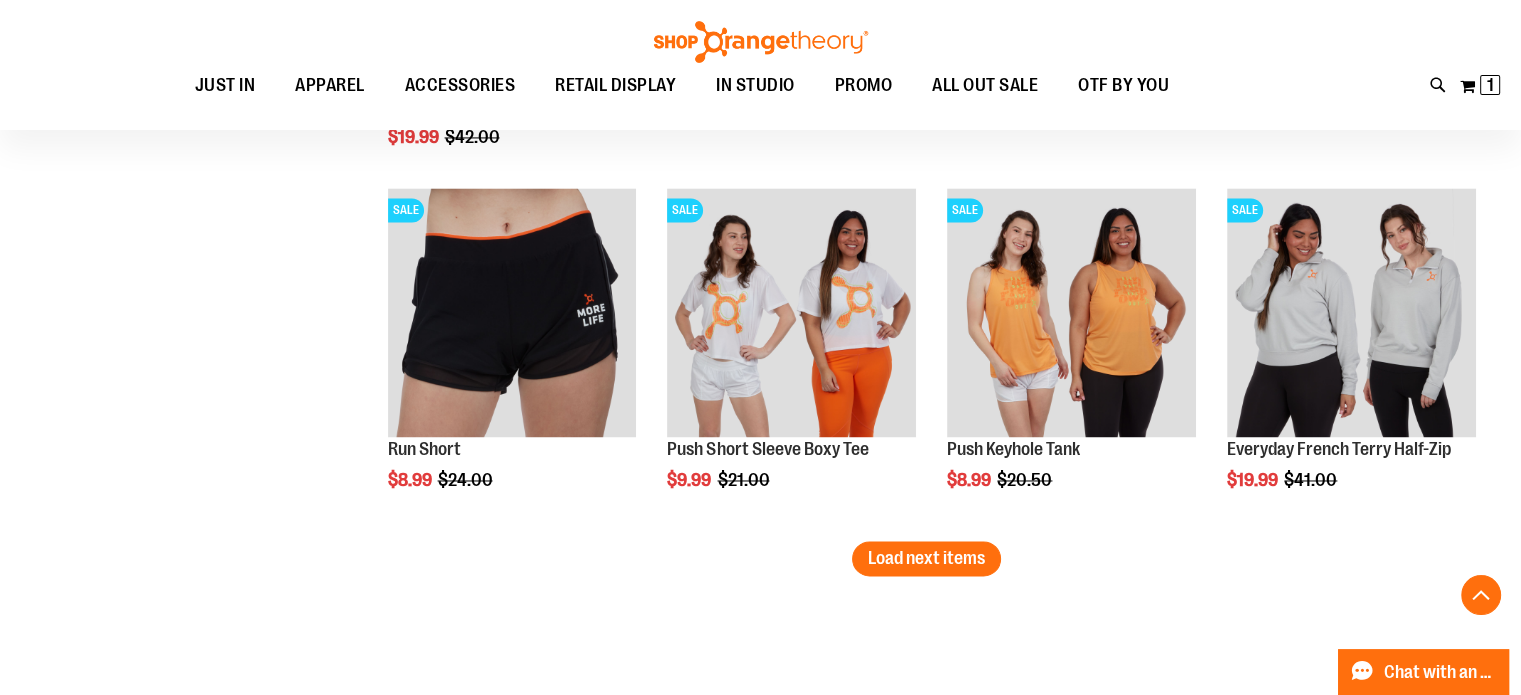 scroll, scrollTop: 10738, scrollLeft: 0, axis: vertical 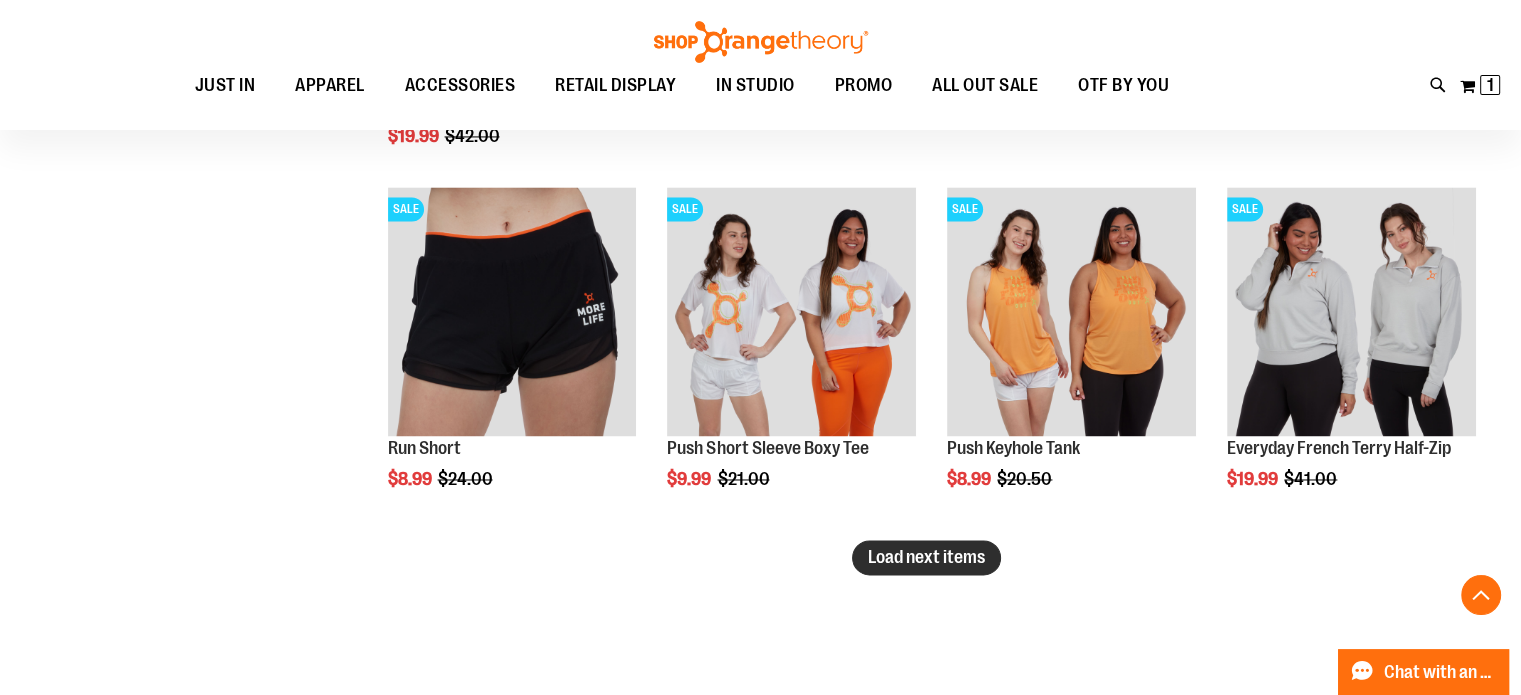 click on "Load next items" at bounding box center (926, 557) 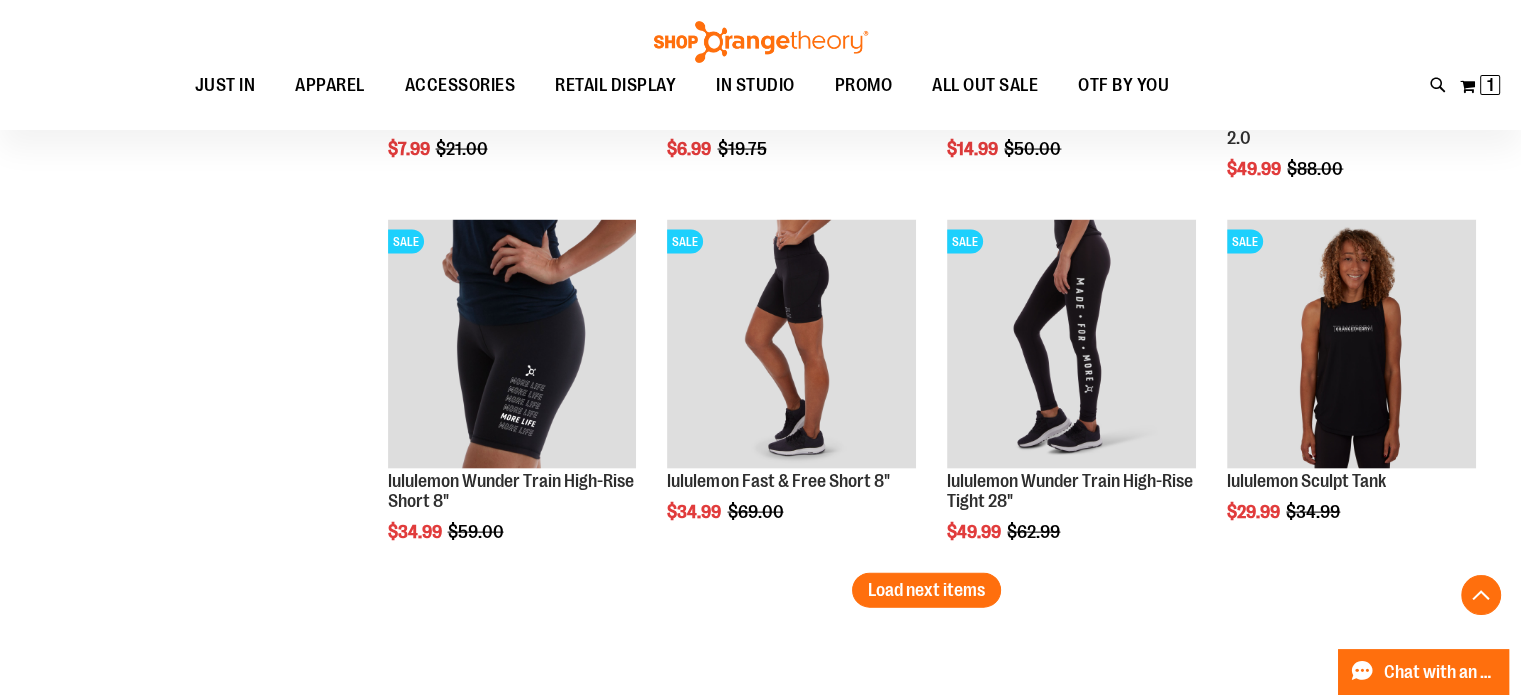 scroll, scrollTop: 11846, scrollLeft: 0, axis: vertical 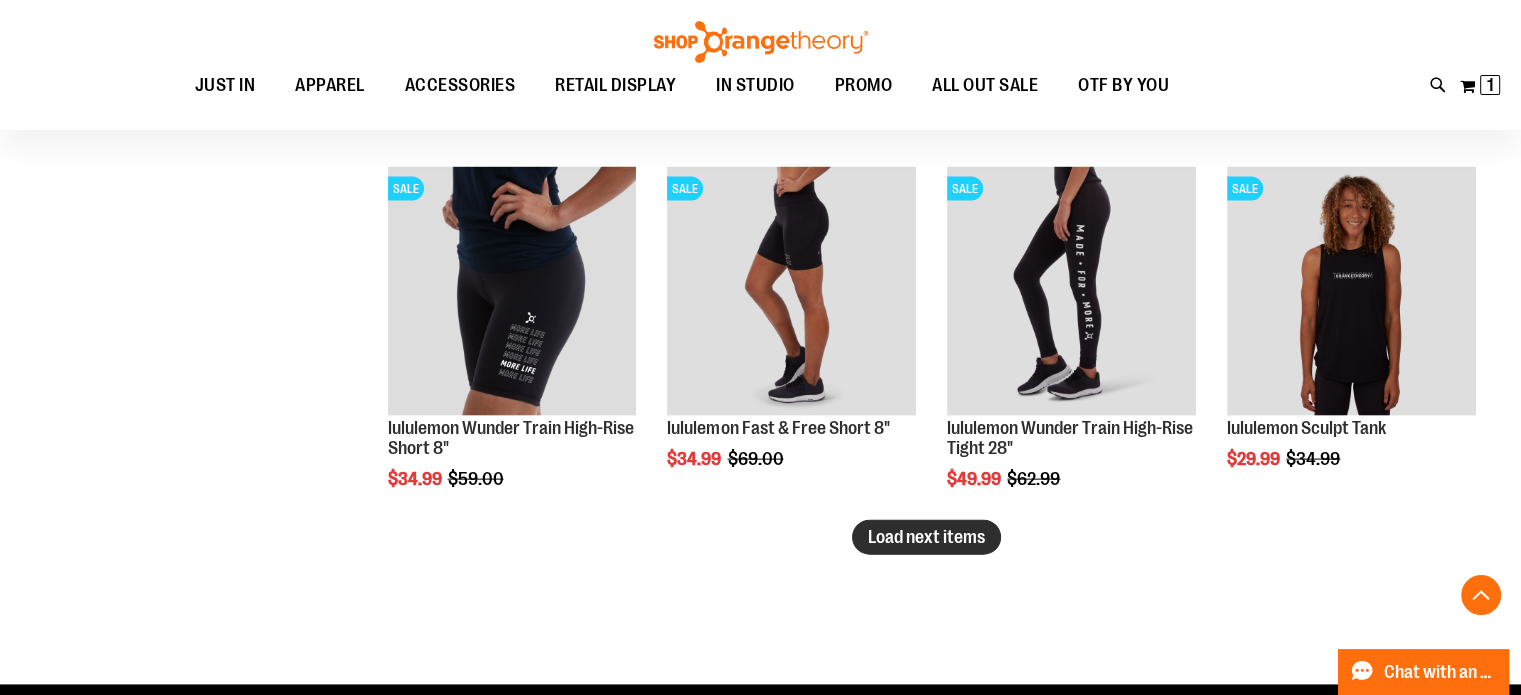 click on "Load next items" at bounding box center (926, 537) 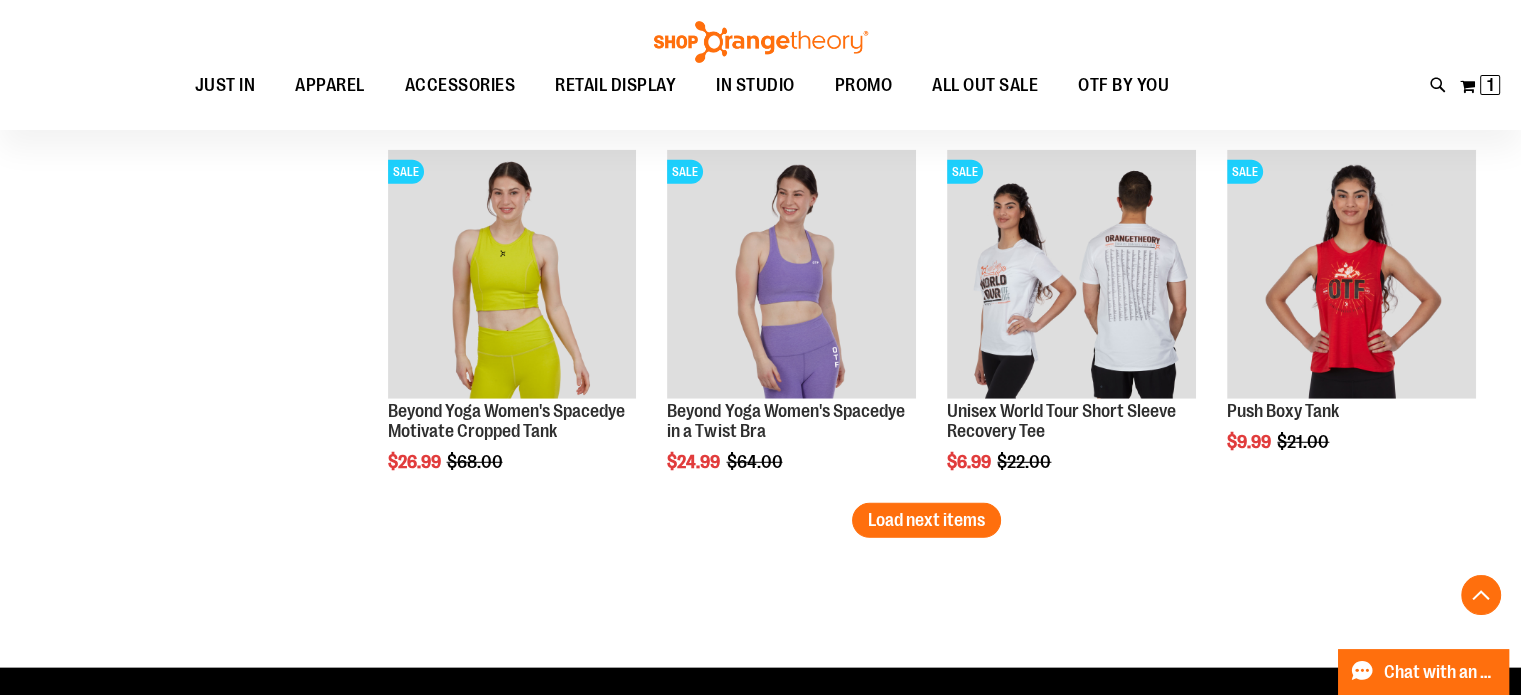 scroll, scrollTop: 12952, scrollLeft: 0, axis: vertical 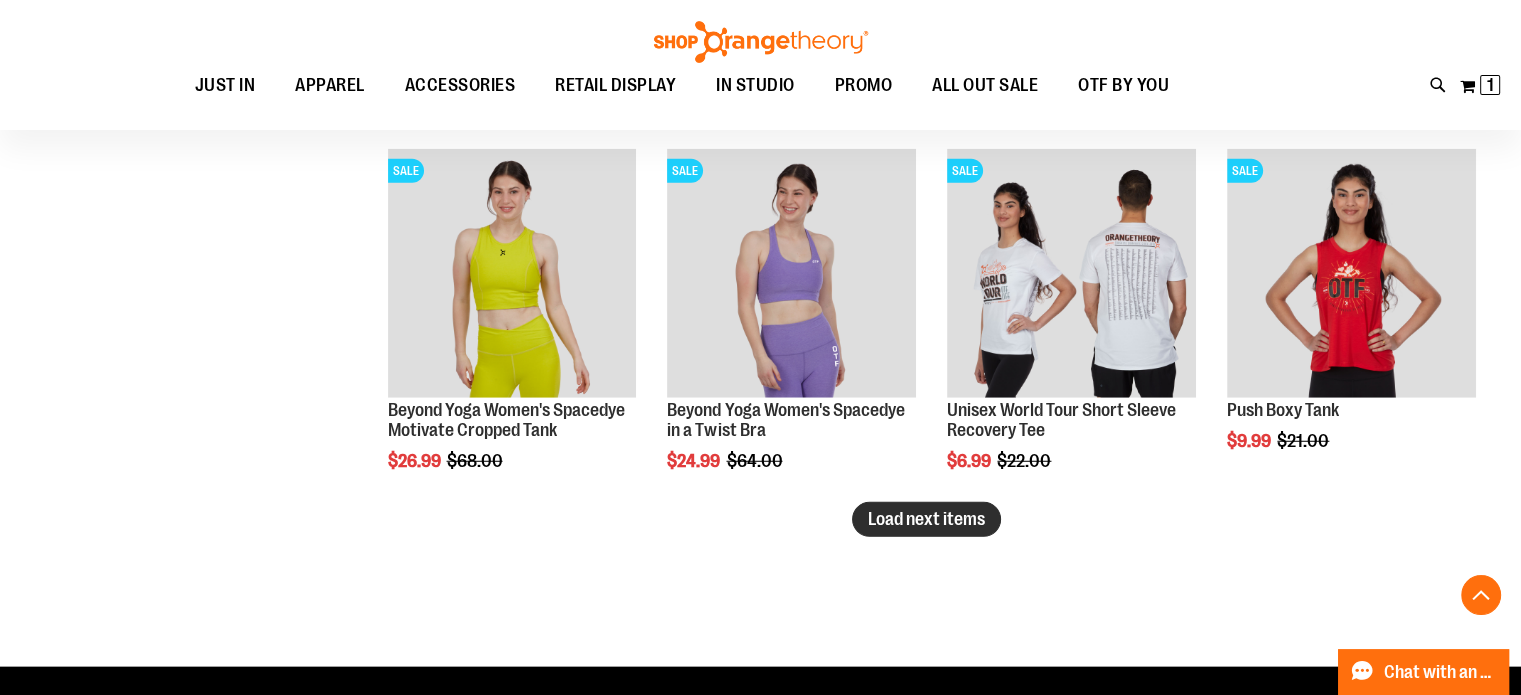 click on "Load next items" at bounding box center [926, 519] 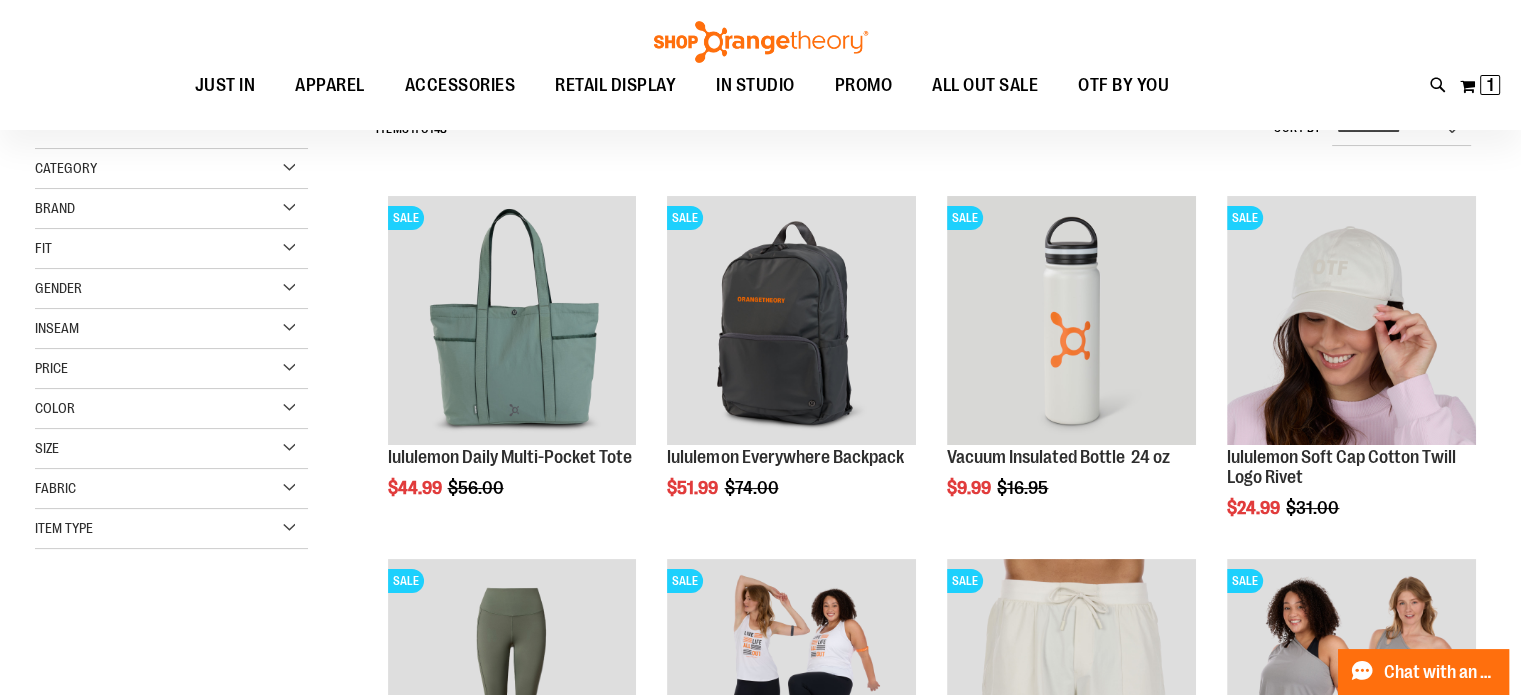 scroll, scrollTop: 0, scrollLeft: 0, axis: both 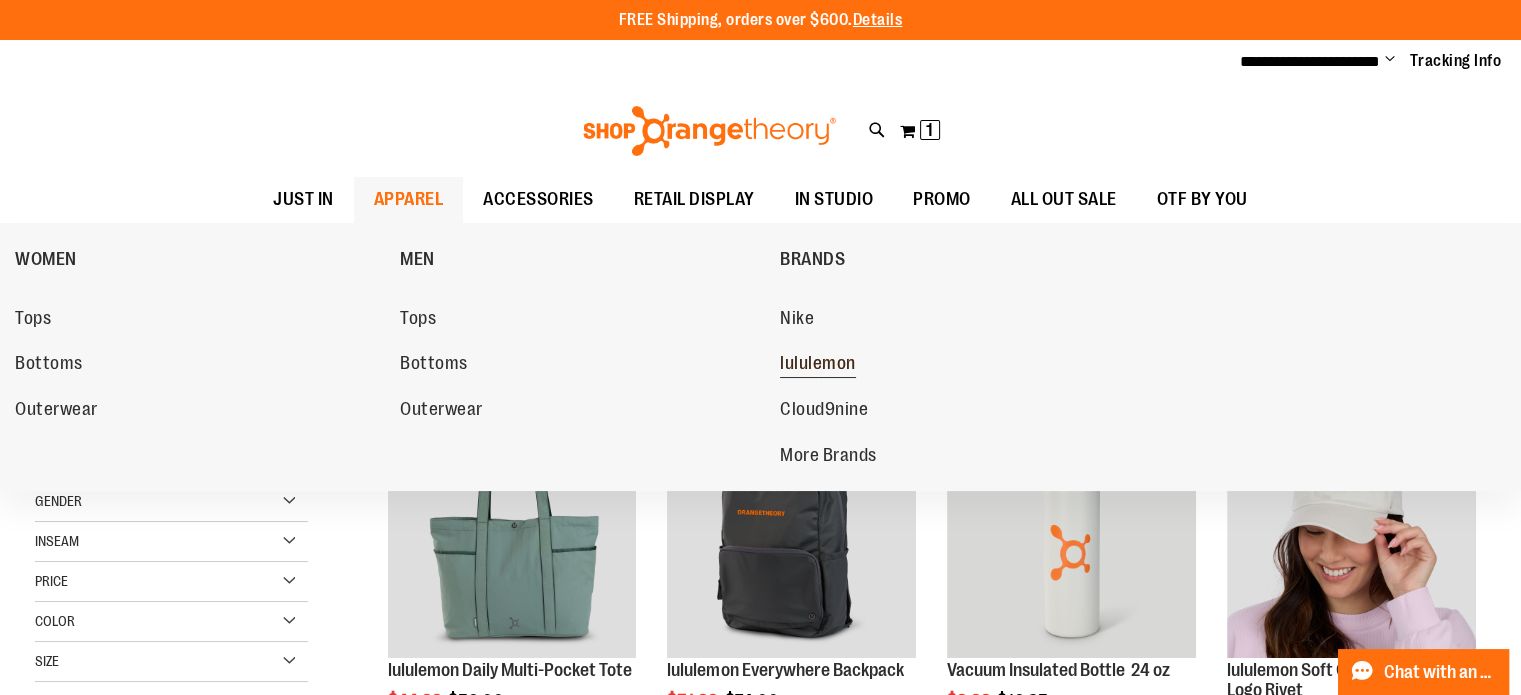 click on "lululemon" at bounding box center (818, 365) 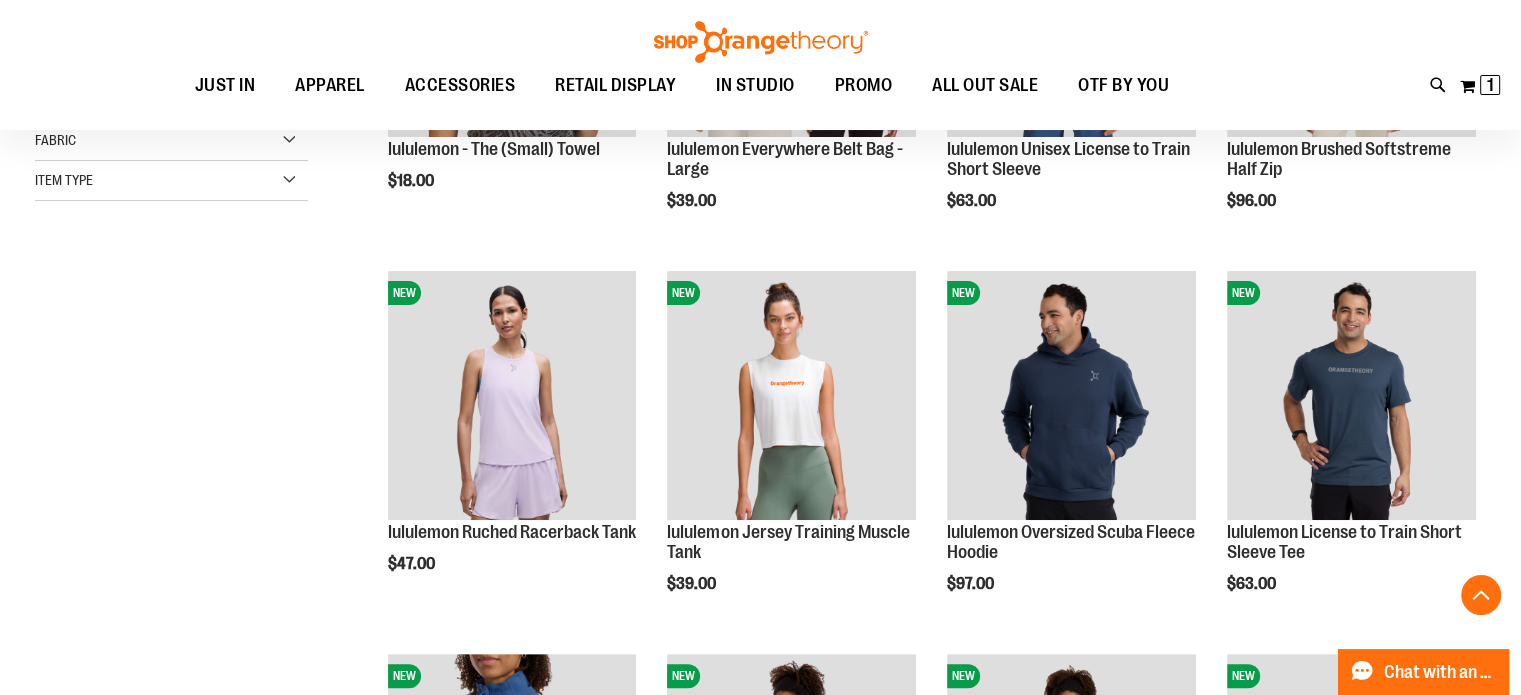 scroll, scrollTop: 521, scrollLeft: 0, axis: vertical 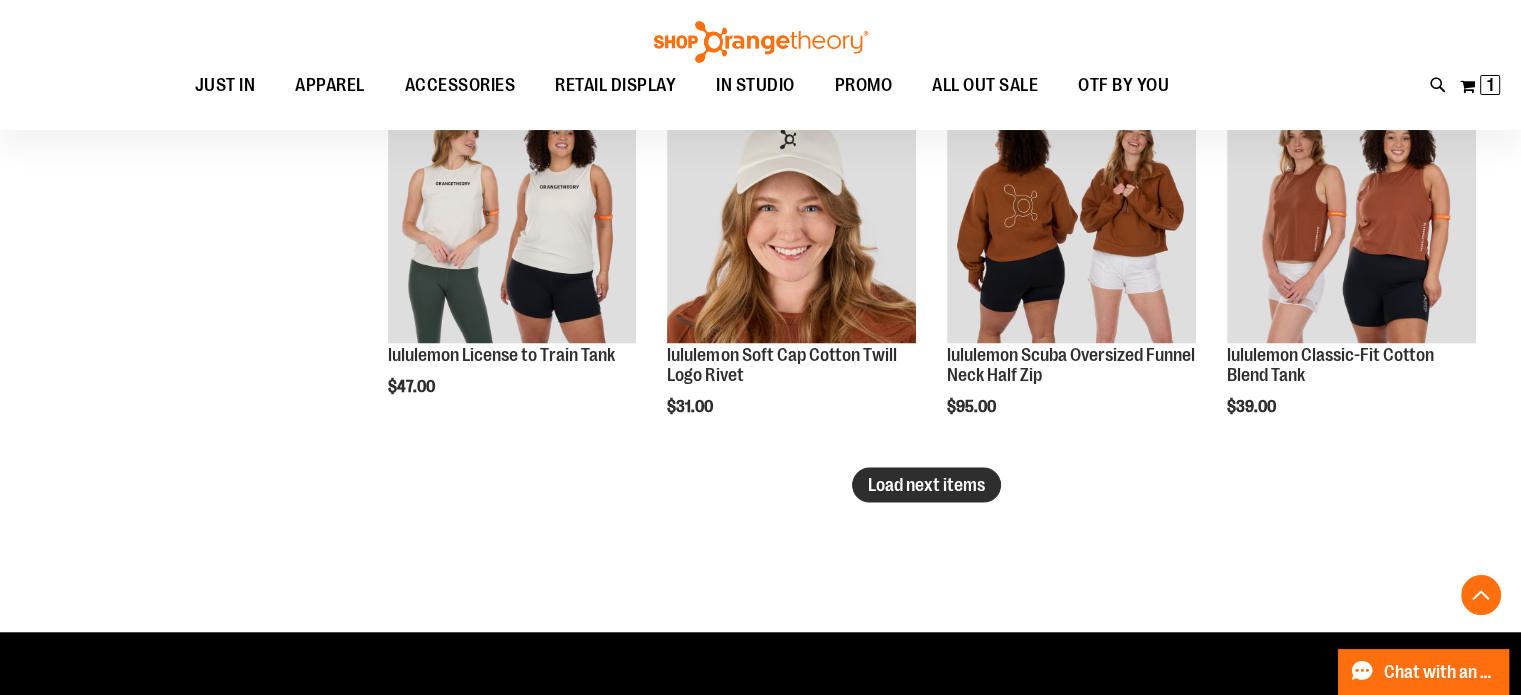 type on "**********" 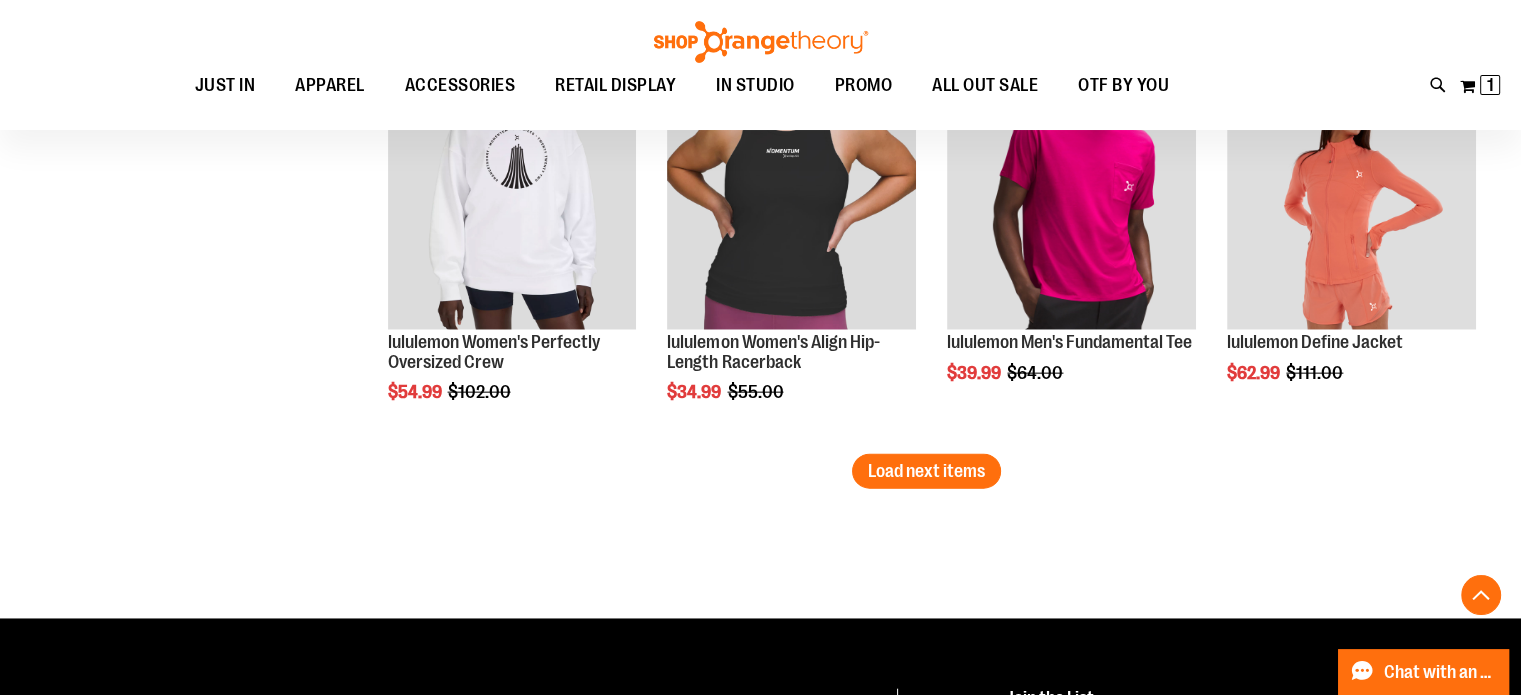 scroll, scrollTop: 4542, scrollLeft: 0, axis: vertical 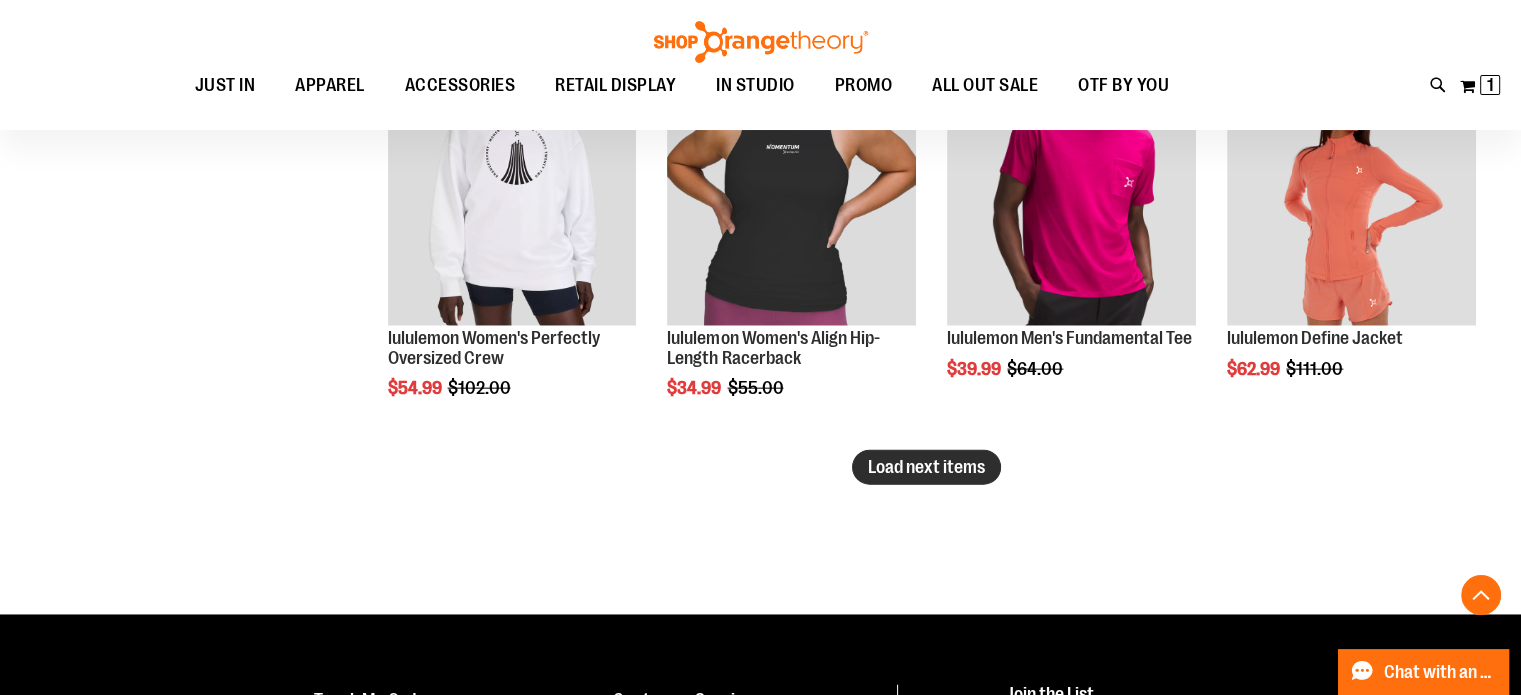 click on "Load next items" at bounding box center (926, 467) 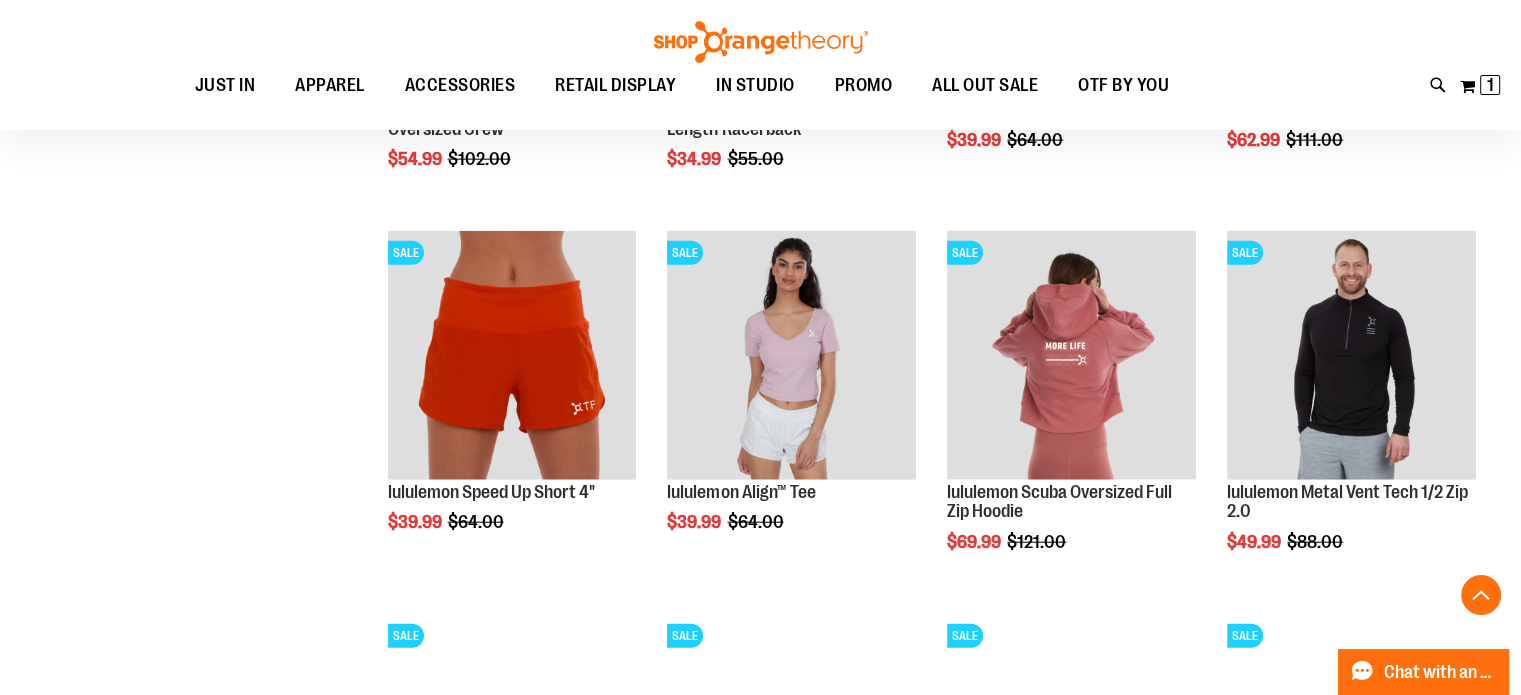 scroll, scrollTop: 4773, scrollLeft: 0, axis: vertical 